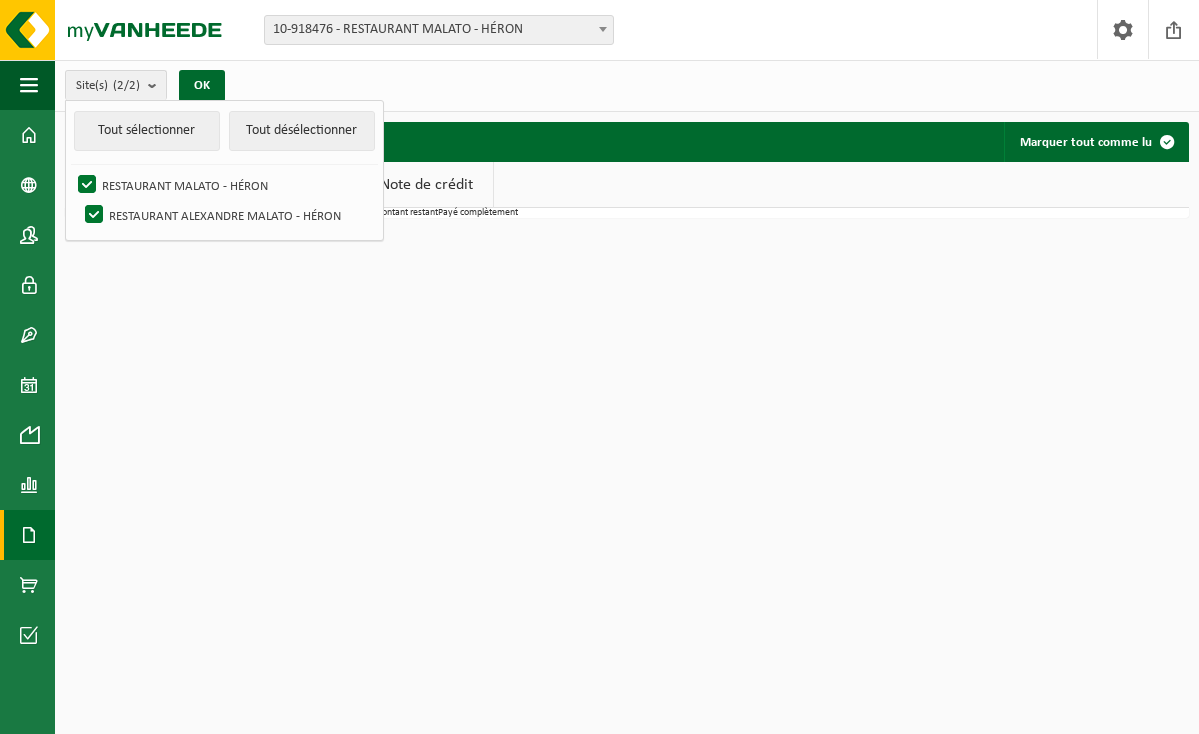 scroll, scrollTop: 0, scrollLeft: 0, axis: both 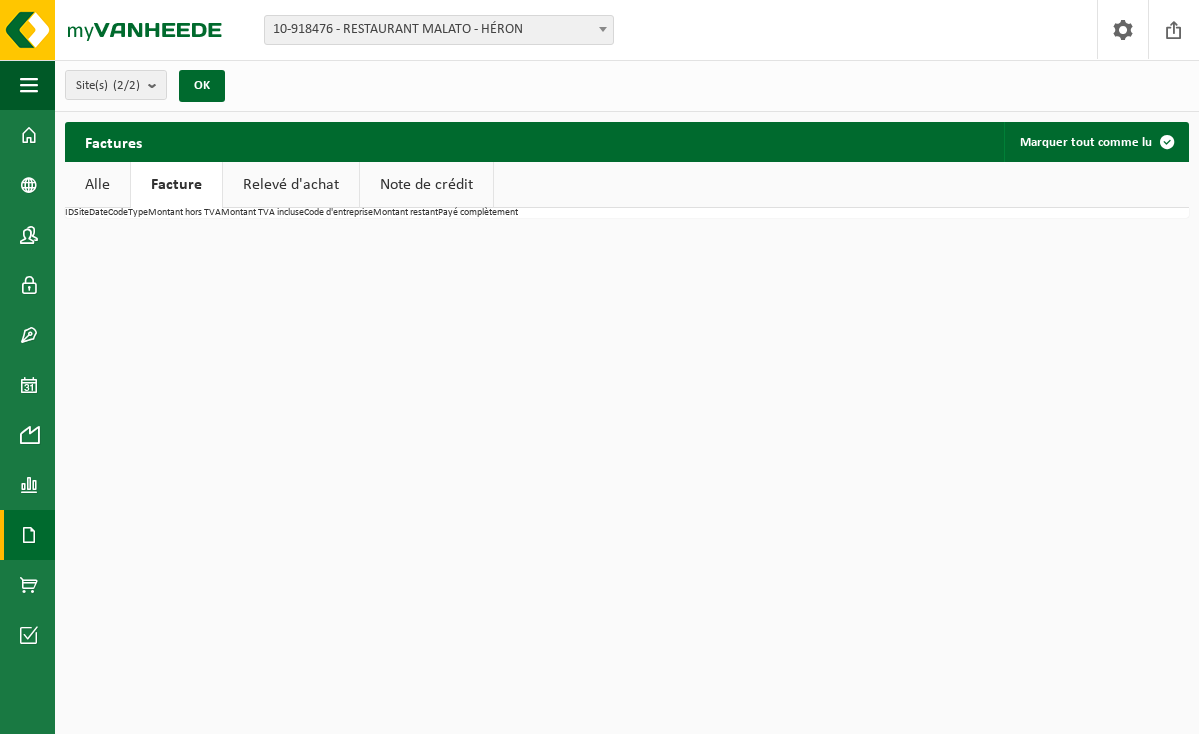 click on "Site:       10-918476 - RESTAURANT MALATO - HÉRON 10-918472 - RESTAURANT ALEXANDRE MALATO - HÉRON   10-918476 - RESTAURANT MALATO - HÉRON          Bienvenue  ALEXANDRE MALATO               Clôturer" at bounding box center [599, 30] 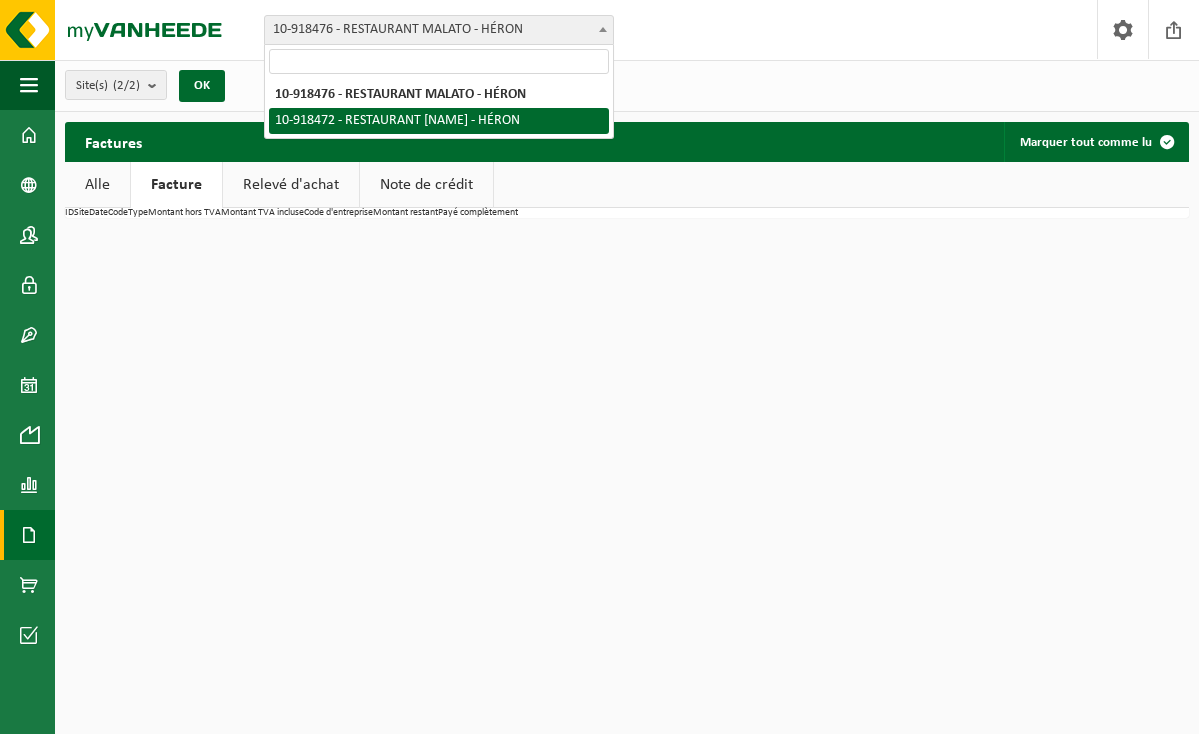 select on "128560" 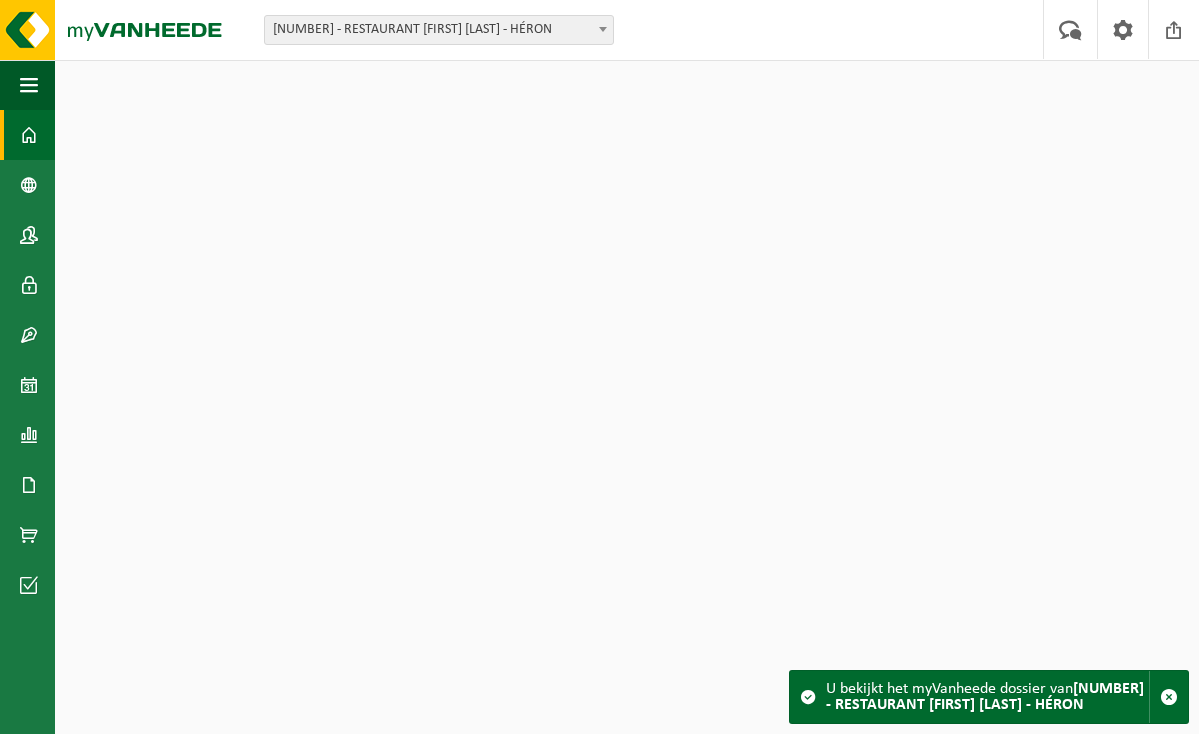 scroll, scrollTop: 0, scrollLeft: 0, axis: both 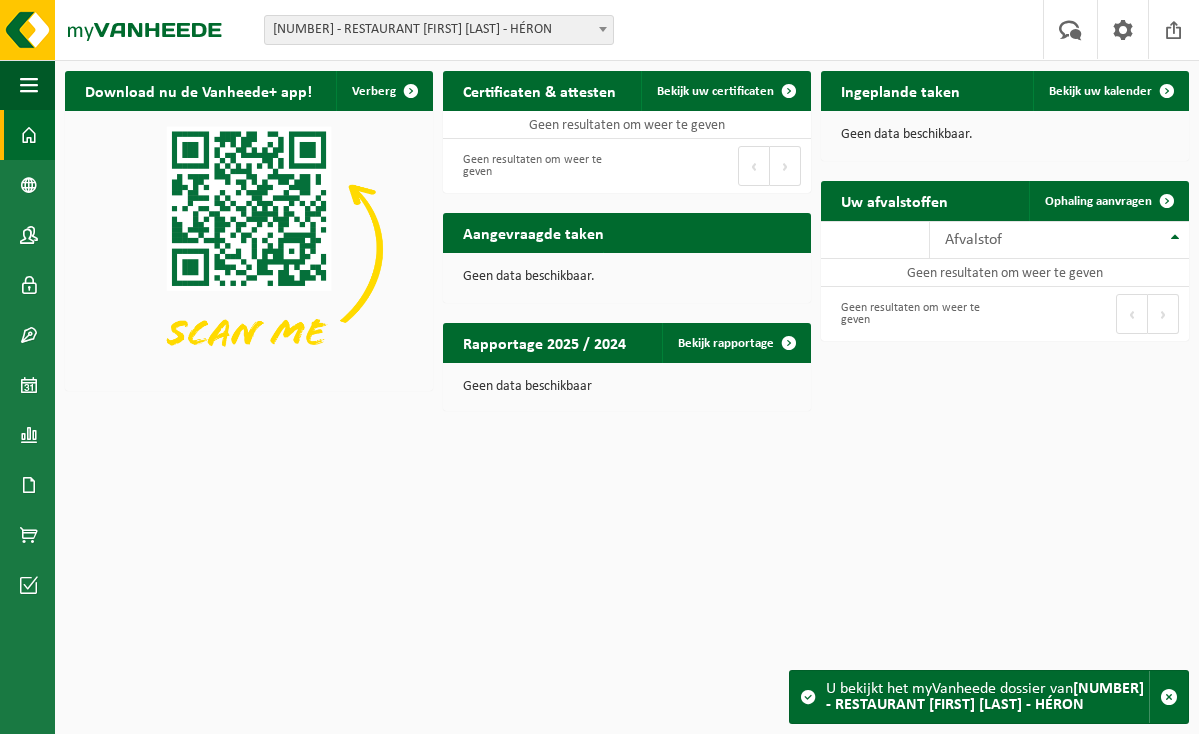click on "Vestiging:       10-918476 - RESTAURANT MALATO - HÉRON 10-918472 - RESTAURANT ALEXANDRE MALATO - HÉRON   10-918472 - RESTAURANT ALEXANDRE MALATO - HÉRON          Welkom  ALEXANDRE MALATO         Uw feedback               Afmelden                     Navigatie                 Uw feedback               Afmelden                 Dashboard               Bedrijfsgegevens               Contactpersonen               Gebruikers               Contracten               Actieve contracten             Historiek contracten                 Kalender               Rapportage               In grafiekvorm             In lijstvorm                 Documenten               Facturen             Documenten                 Product Shop               Acceptatievoorwaarden                                         Download nu de Vanheede+ app!       Verberg                           Certificaten & attesten       Bekijk uw certificaten             Geen resultaten om weer te geven Geen resultaten om weer te geven" at bounding box center [599, 367] 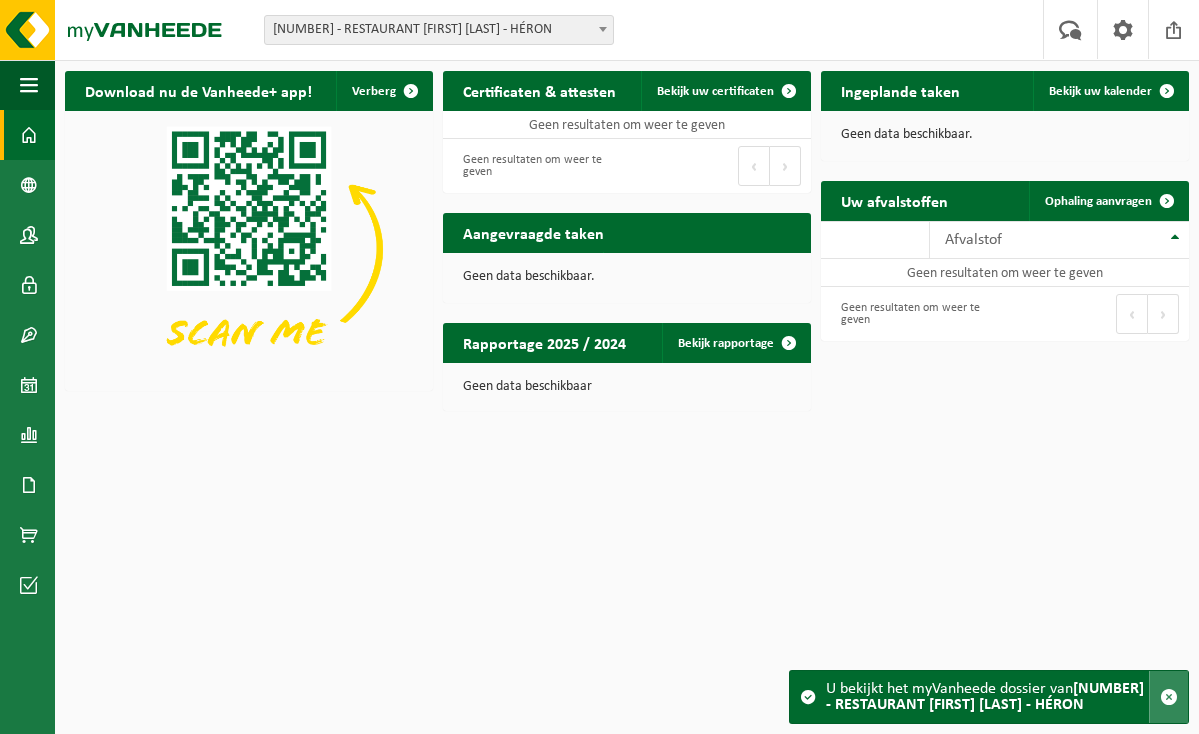 click at bounding box center [1169, 697] 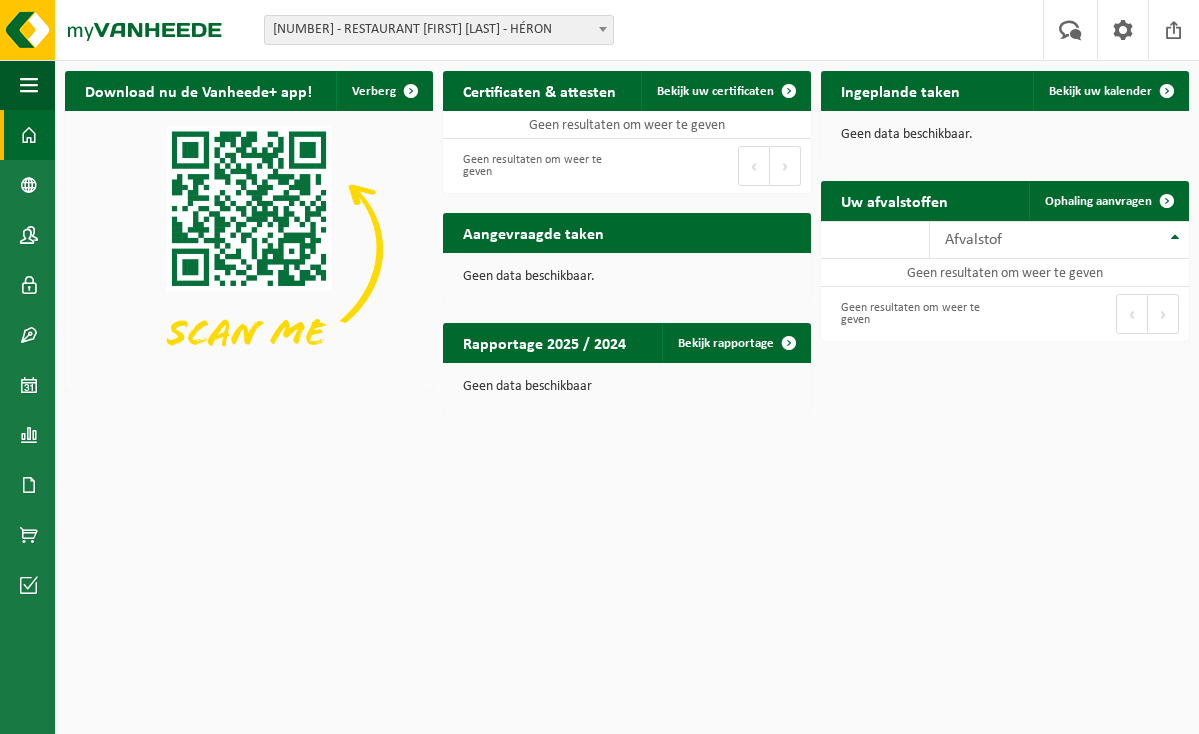 click on "Vestiging:       10-918476 - RESTAURANT MALATO - HÉRON 10-918472 - RESTAURANT ALEXANDRE MALATO - HÉRON   10-918472 - RESTAURANT ALEXANDRE MALATO - HÉRON          Welkom  ALEXANDRE MALATO         Uw feedback               Afmelden                     Navigatie                 Uw feedback               Afmelden                 Dashboard               Bedrijfsgegevens               Contactpersonen               Gebruikers               Contracten               Actieve contracten             Historiek contracten                 Kalender               Rapportage               In grafiekvorm             In lijstvorm                 Documenten               Facturen             Documenten                 Product Shop               Acceptatievoorwaarden                                         Download nu de Vanheede+ app!       Verberg                           Certificaten & attesten       Bekijk uw certificaten             Geen resultaten om weer te geven Geen resultaten om weer te geven" at bounding box center (599, 367) 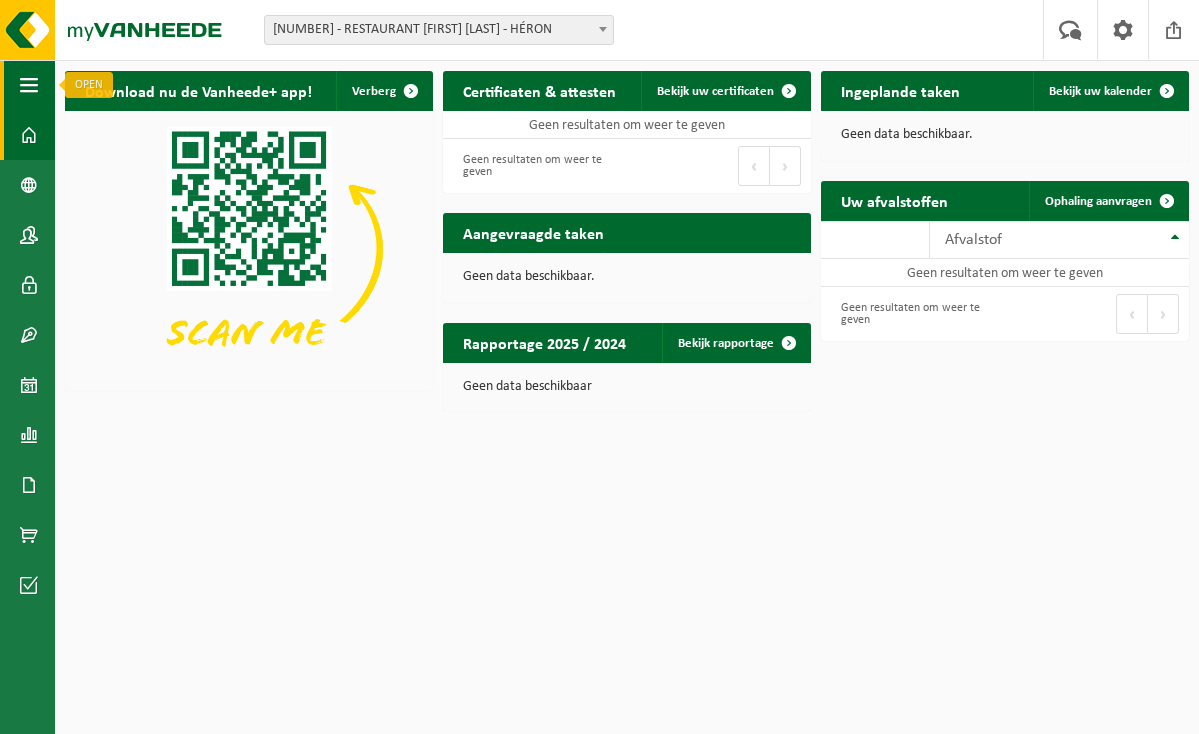 click at bounding box center [29, 85] 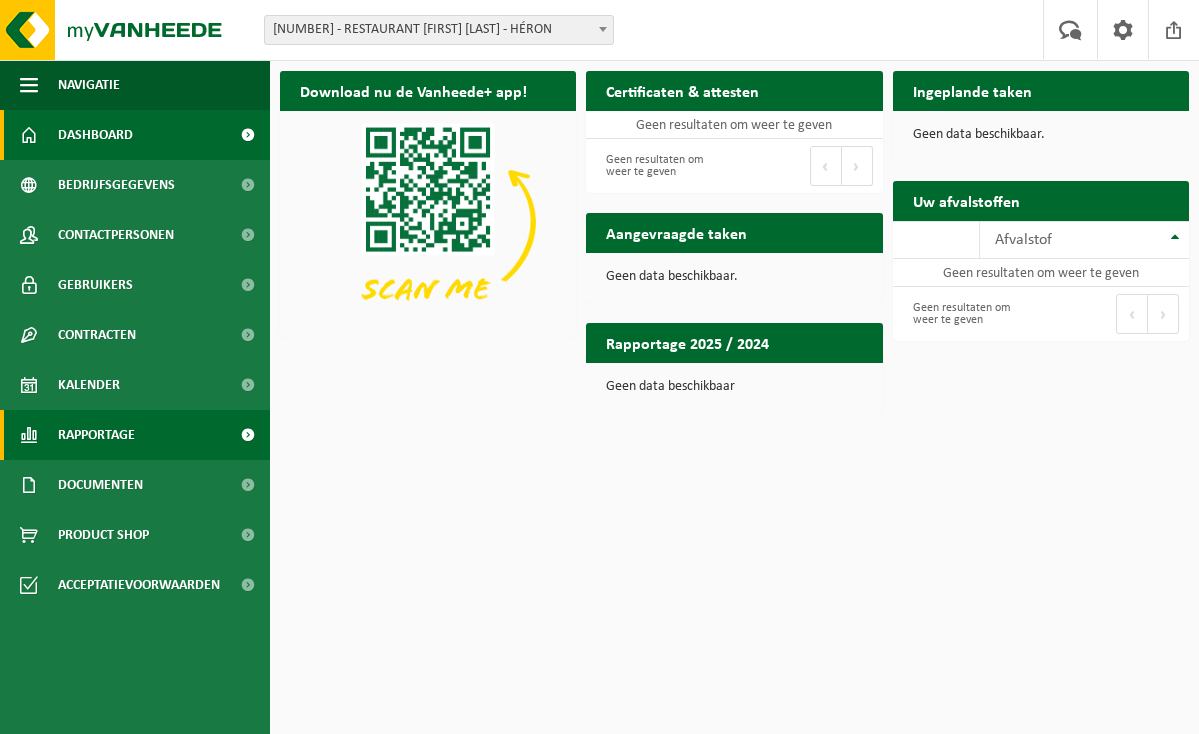scroll, scrollTop: 0, scrollLeft: 0, axis: both 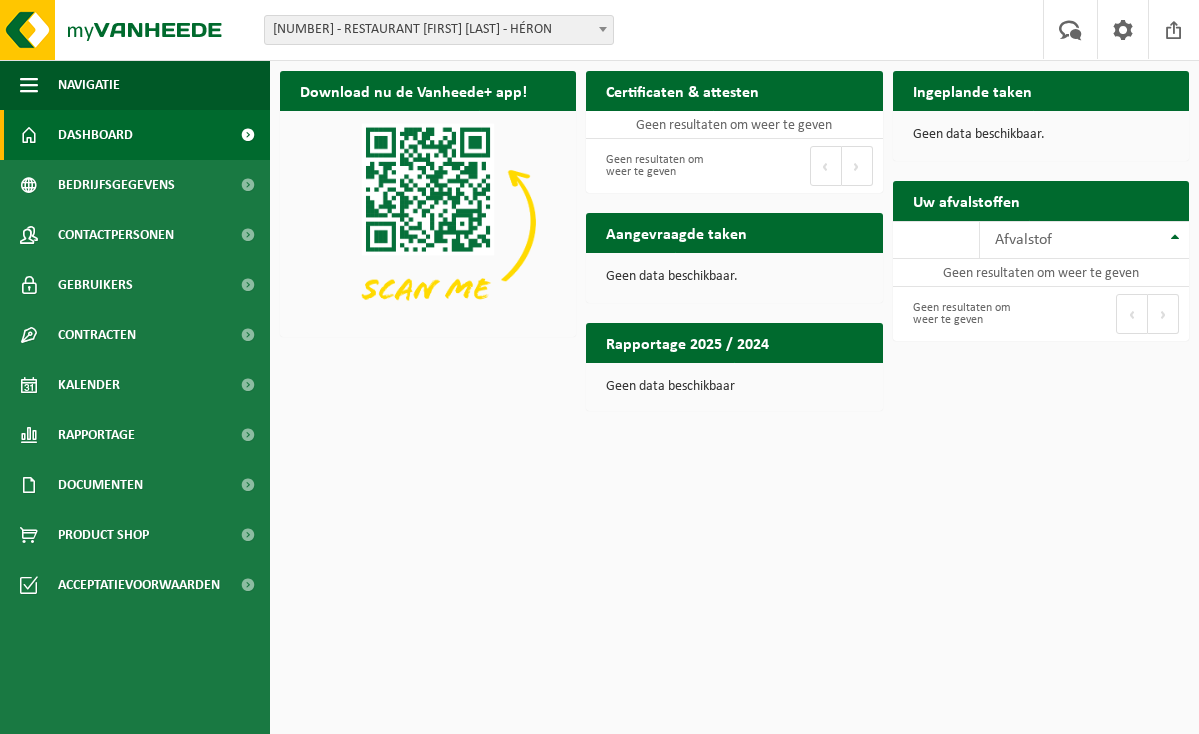 click on "10-918472 - RESTAURANT ALEXANDRE MALATO - HÉRON" at bounding box center [439, 30] 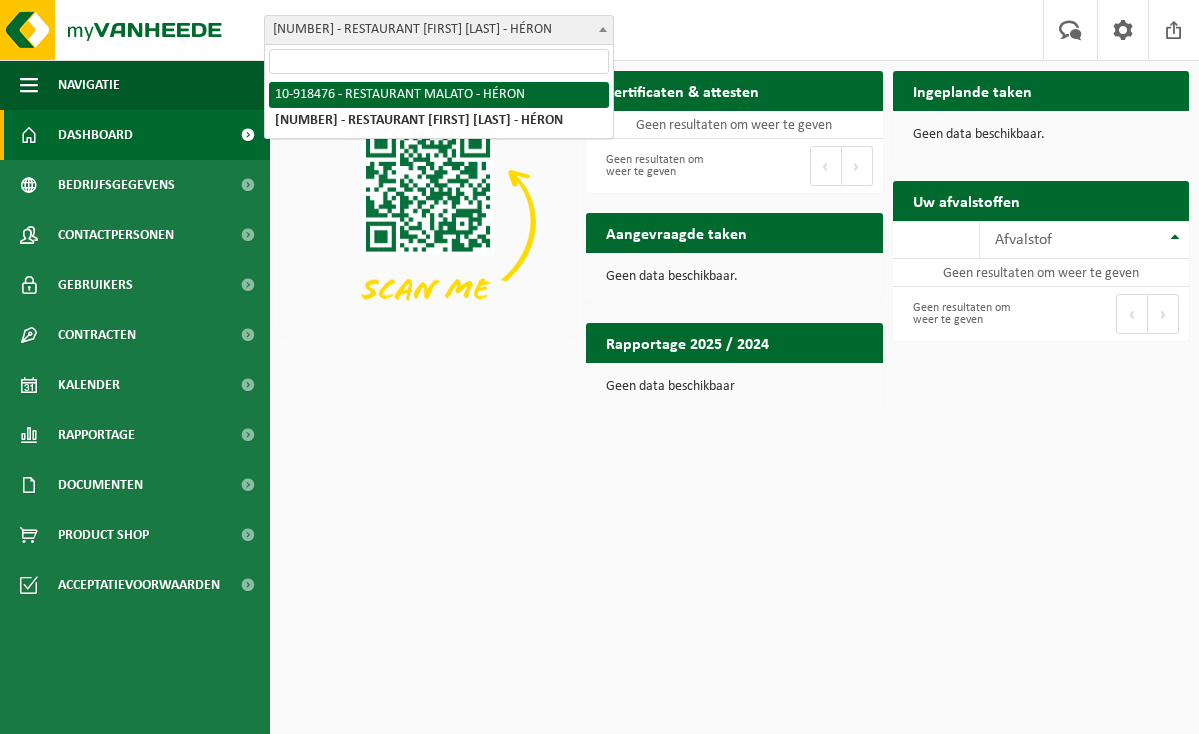 select on "128563" 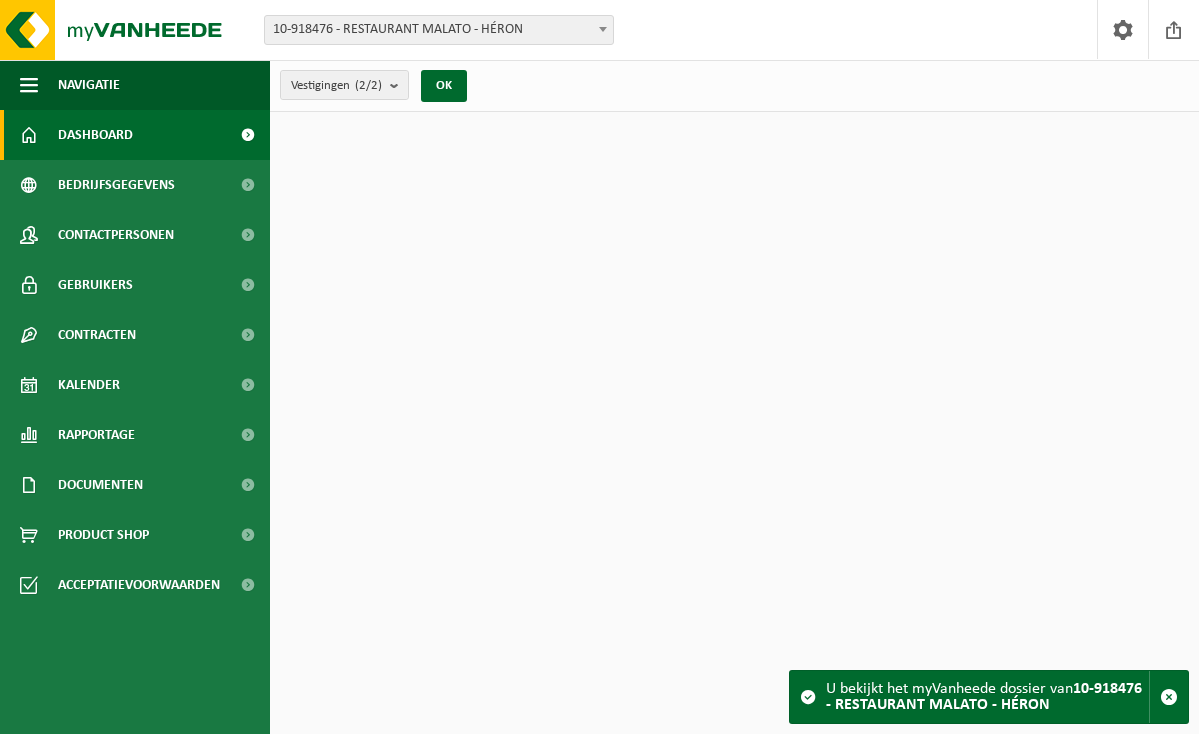 scroll, scrollTop: 0, scrollLeft: 0, axis: both 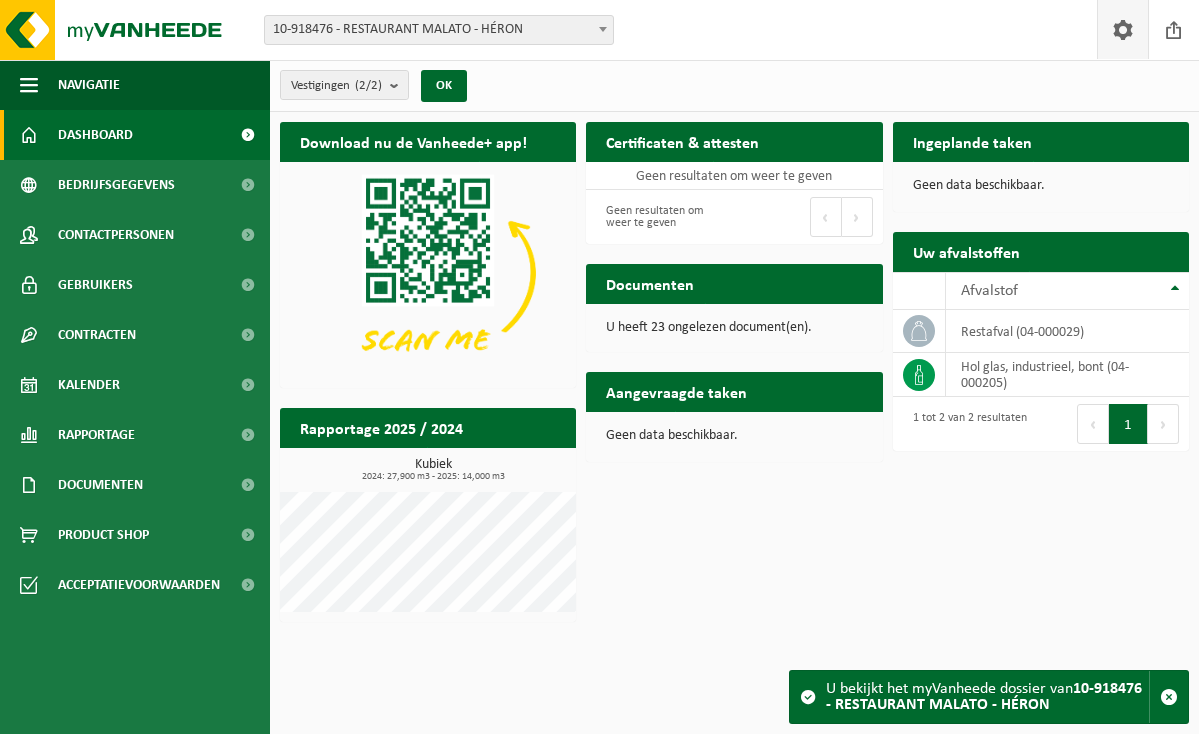 click at bounding box center (1123, 29) 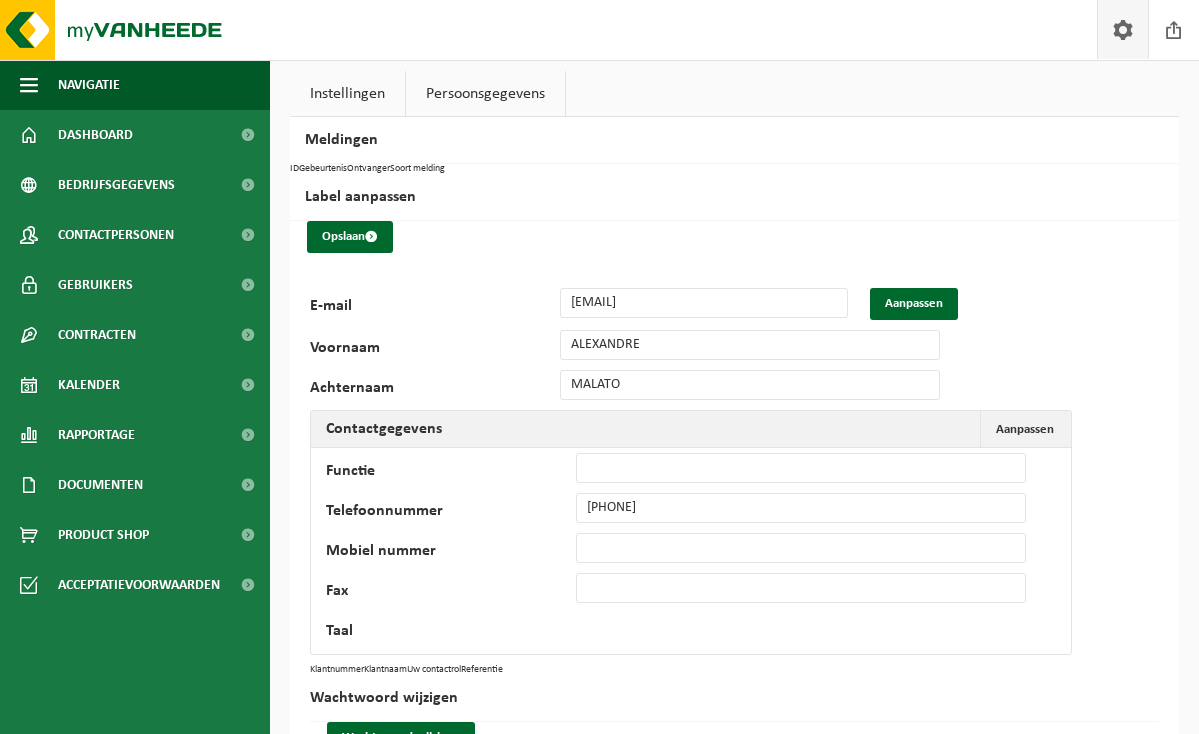 scroll, scrollTop: 0, scrollLeft: 0, axis: both 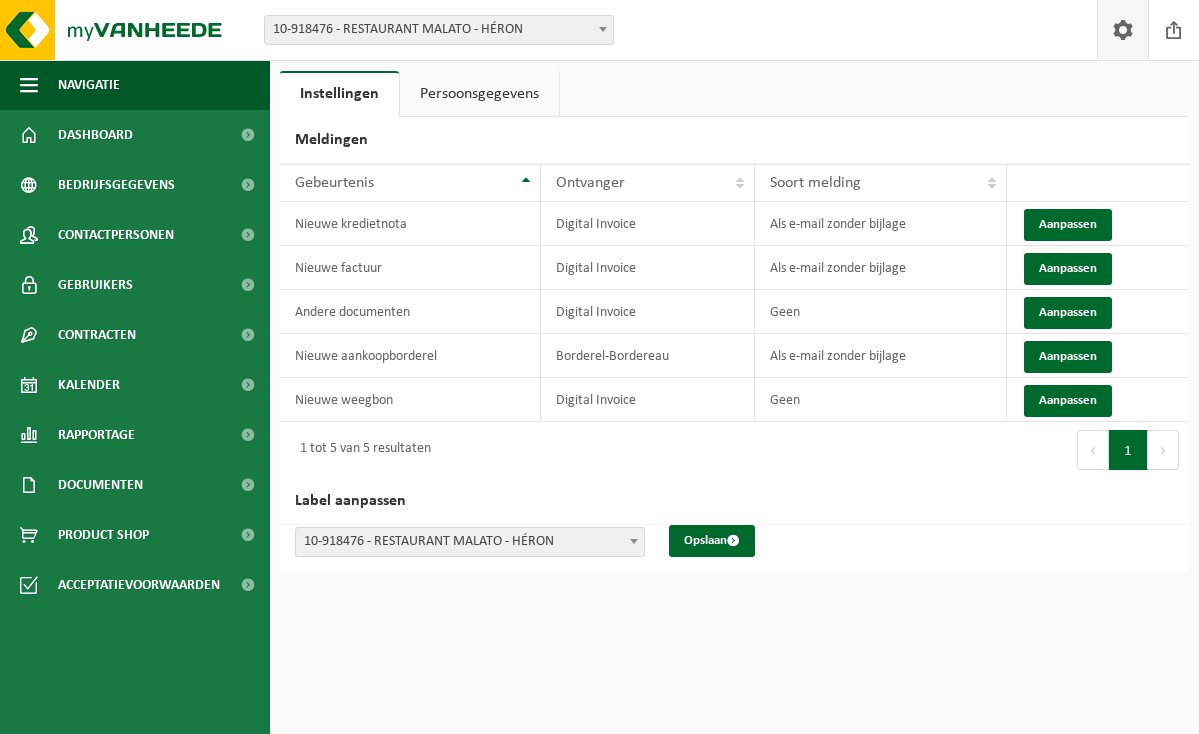 click on "Persoonsgegevens" at bounding box center (479, 94) 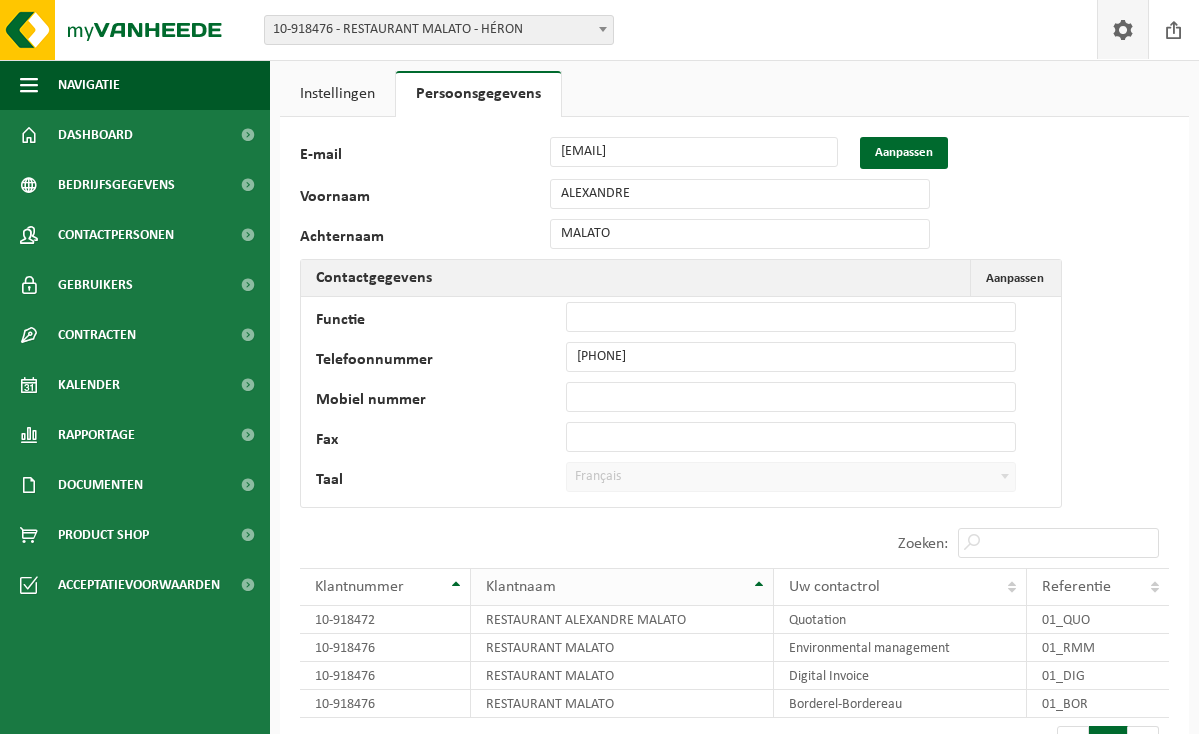 scroll, scrollTop: 0, scrollLeft: 0, axis: both 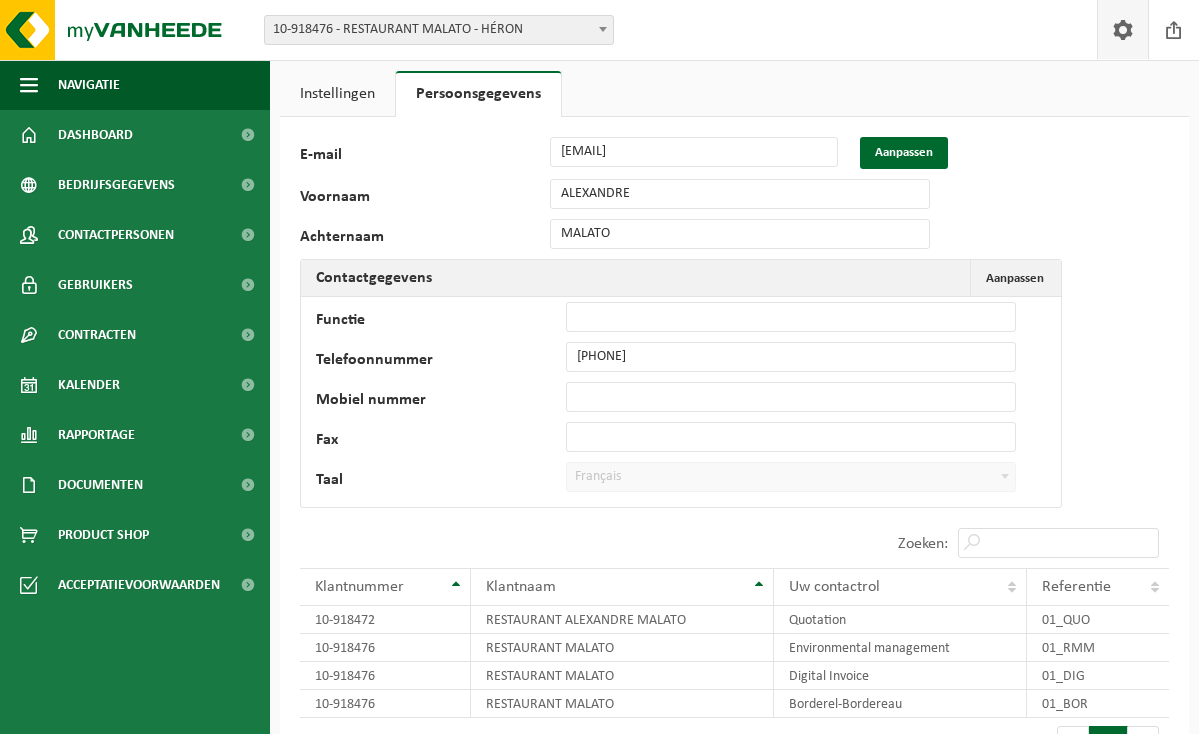 click on "Vestiging:       10-918476 - RESTAURANT MALATO - HÉRON 10-918472 - RESTAURANT ALEXANDRE MALATO - HÉRON   10-918476 - RESTAURANT MALATO - HÉRON          Welkom  ALEXANDRE MALATO               Afmelden" at bounding box center (599, 30) 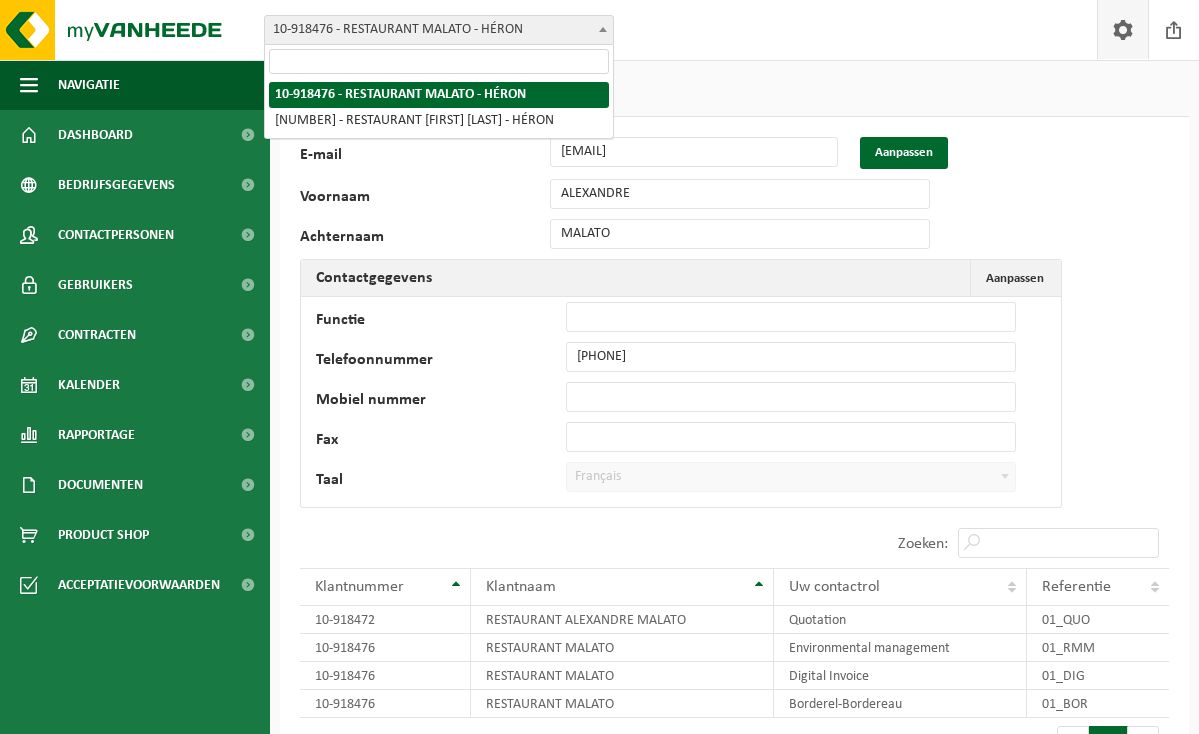 click on "10-918476 - RESTAURANT MALATO - HÉRON" at bounding box center [439, 30] 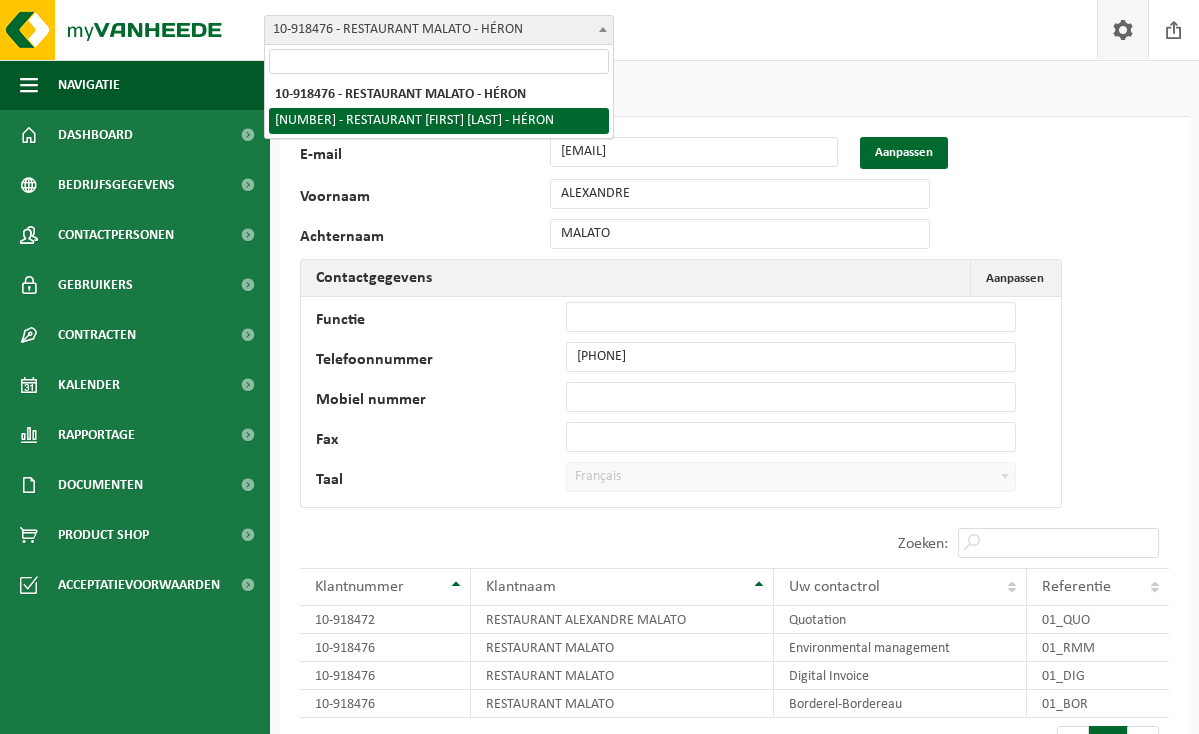 select on "128560" 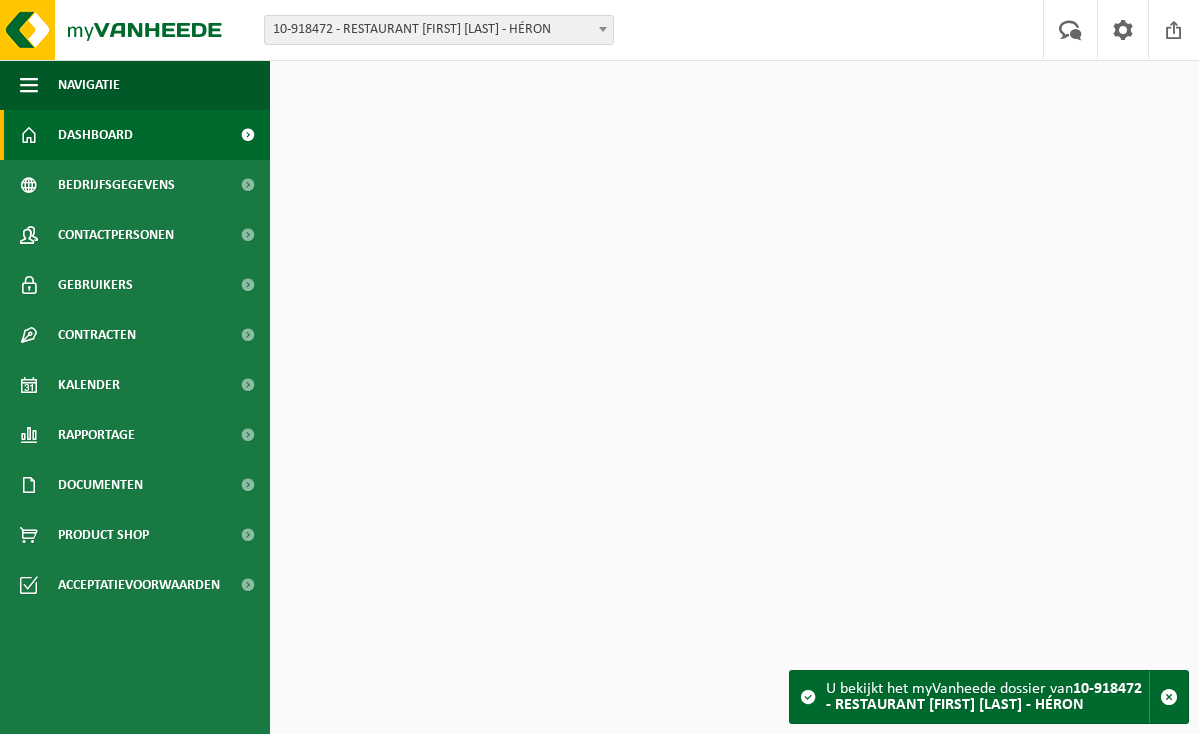 scroll, scrollTop: 0, scrollLeft: 0, axis: both 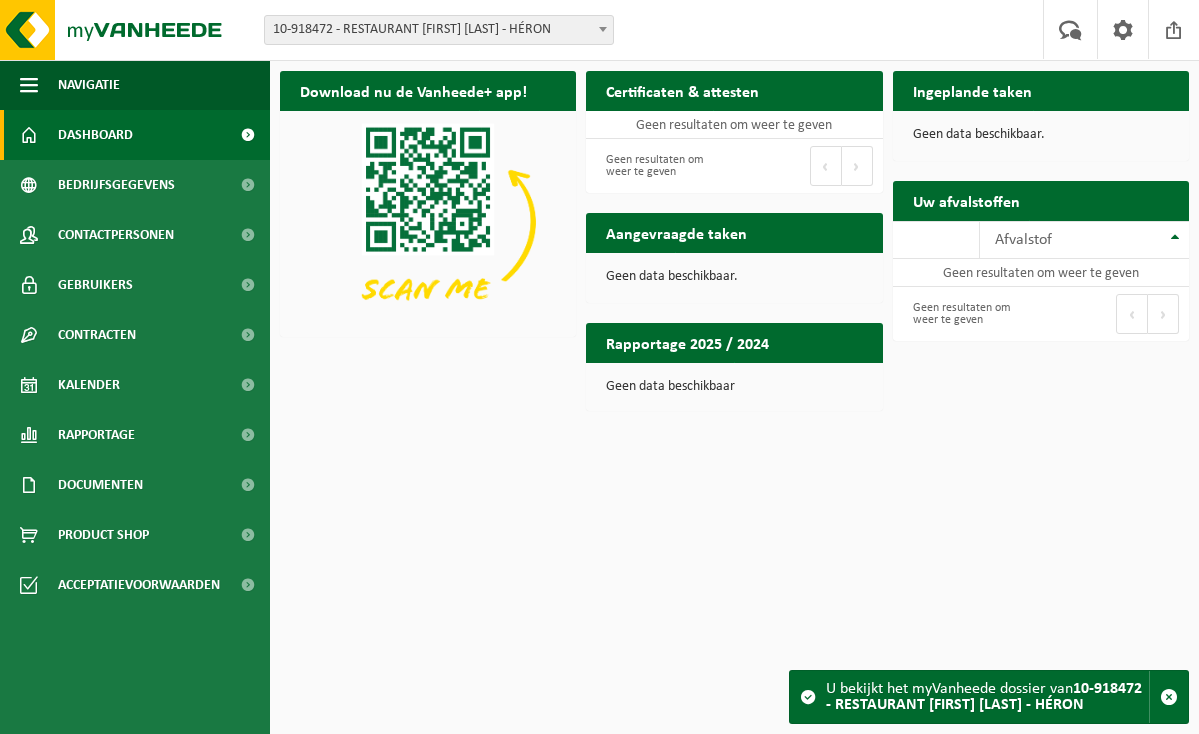 click on "Vestiging:       10-918476 - RESTAURANT [LAST] - HÉRON 10-918472 - RESTAURANT [FIRST] [LAST] - HÉRON   10-918472 - RESTAURANT [FIRST] [LAST] - HÉRON          Welkom  [FIRST] [LAST]         Uw feedback               Afmelden" at bounding box center (599, 30) 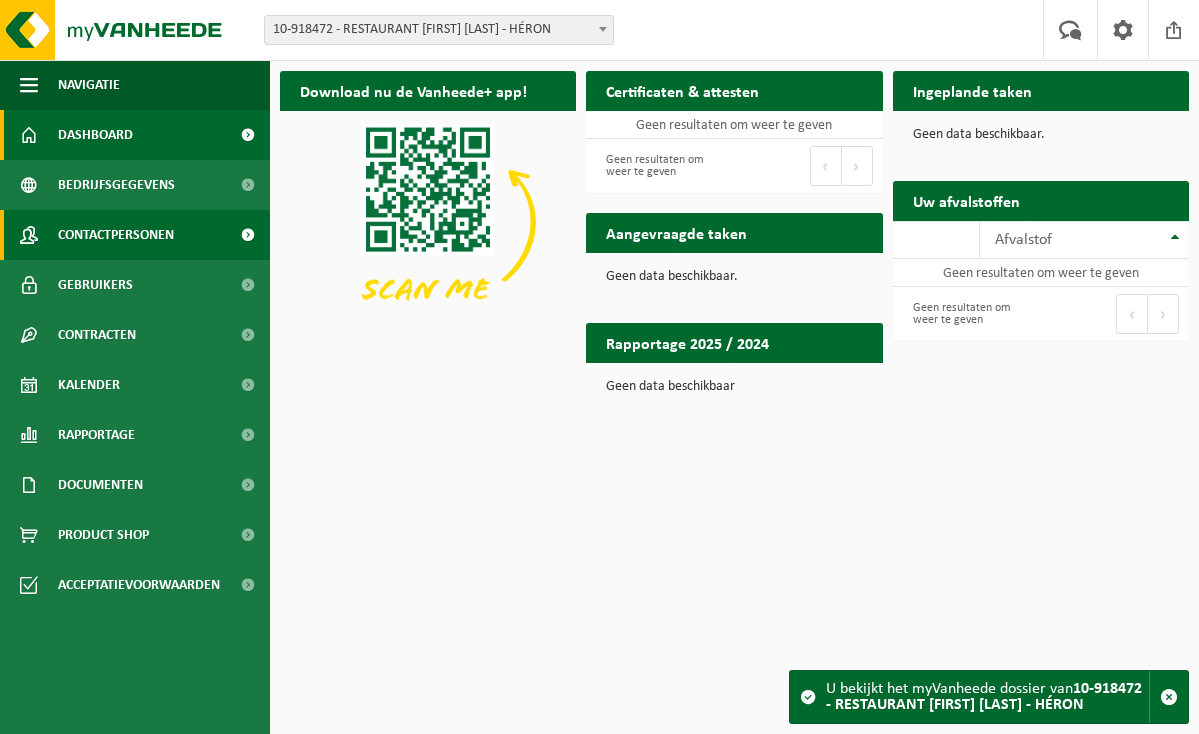scroll, scrollTop: 0, scrollLeft: 0, axis: both 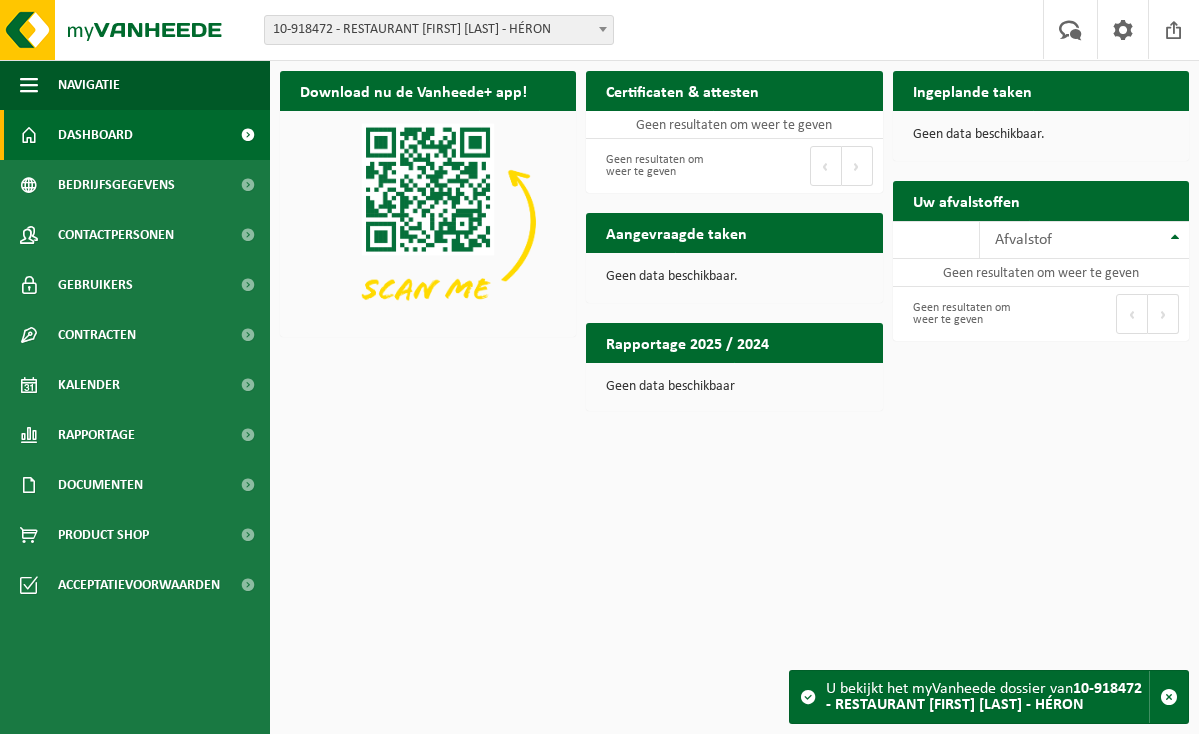click on "Dashboard" at bounding box center (95, 135) 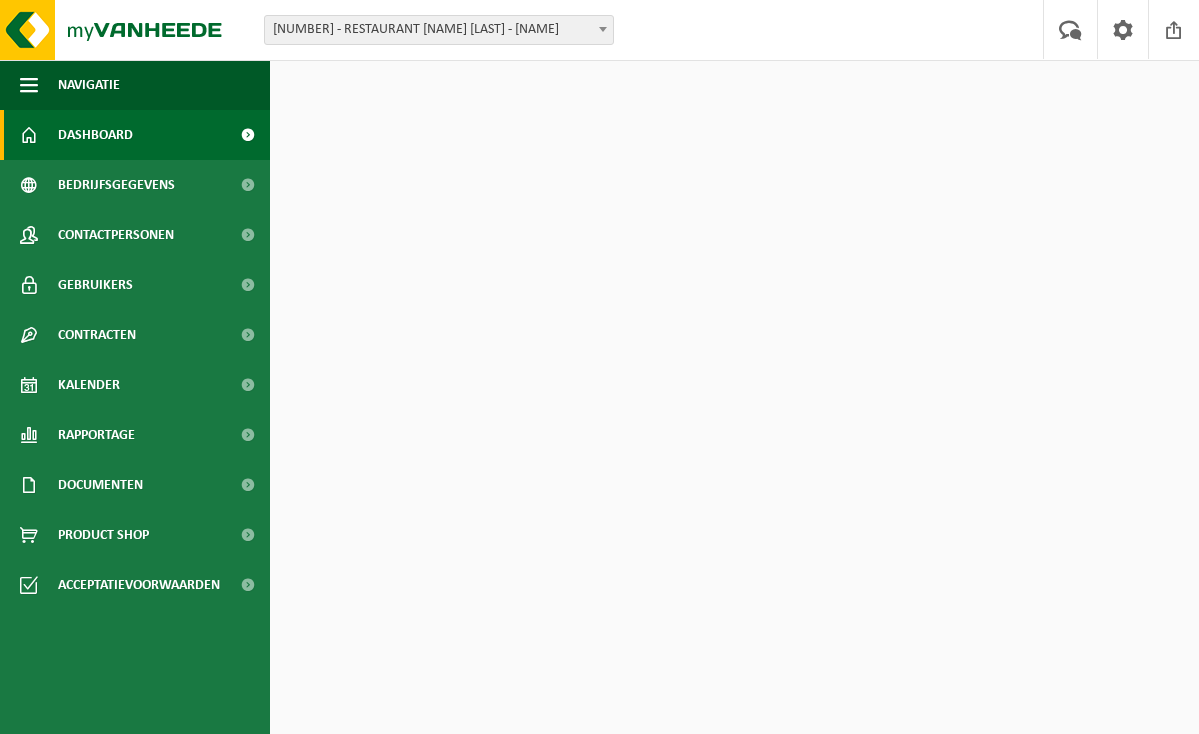scroll, scrollTop: 0, scrollLeft: 0, axis: both 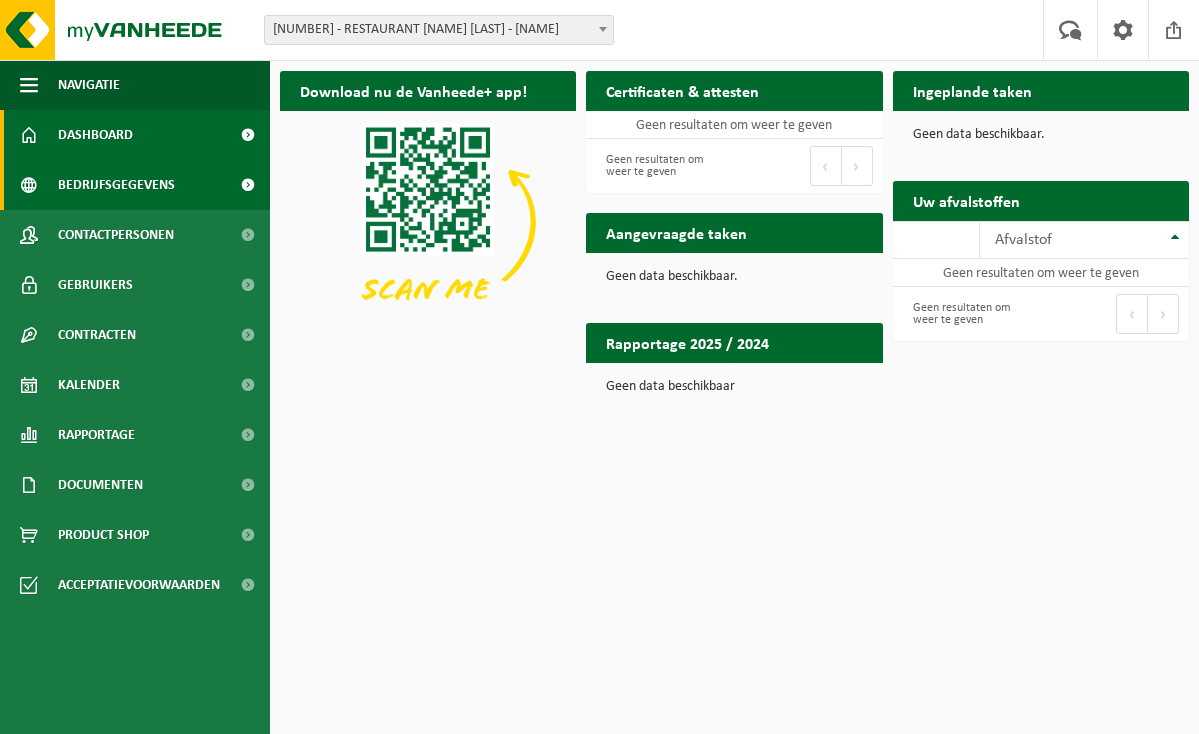 click on "Bedrijfsgegevens" at bounding box center (116, 185) 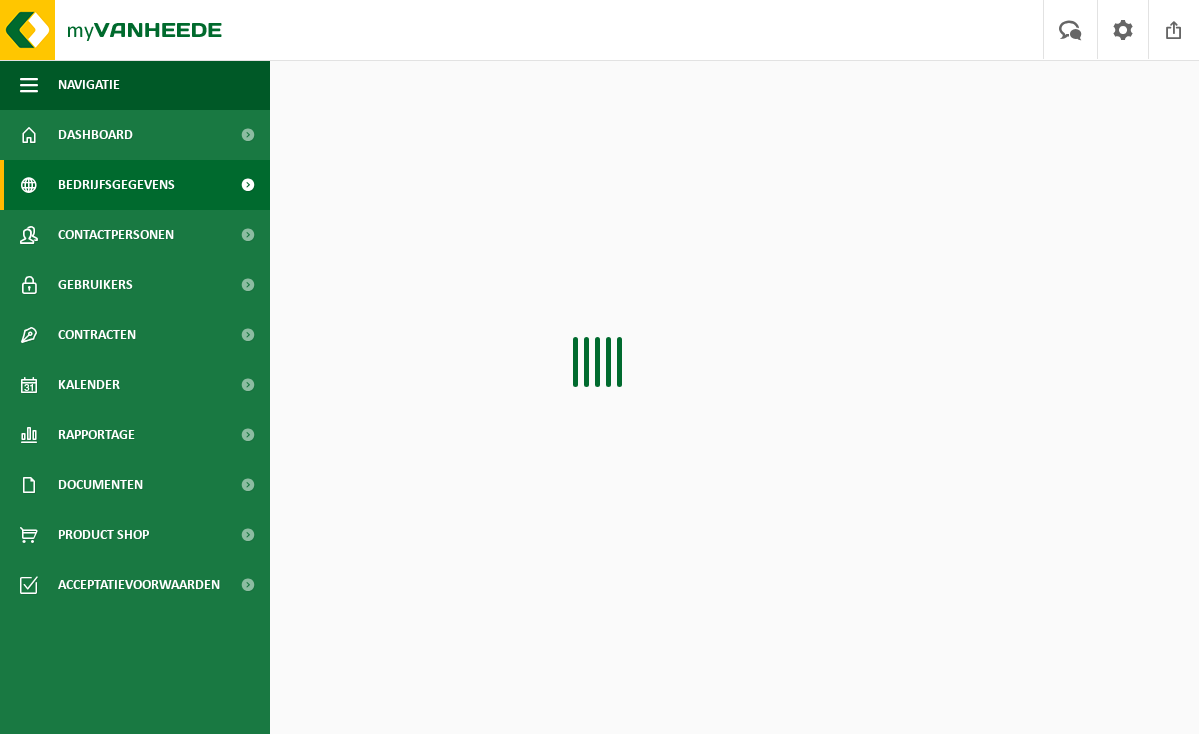 scroll, scrollTop: 0, scrollLeft: 0, axis: both 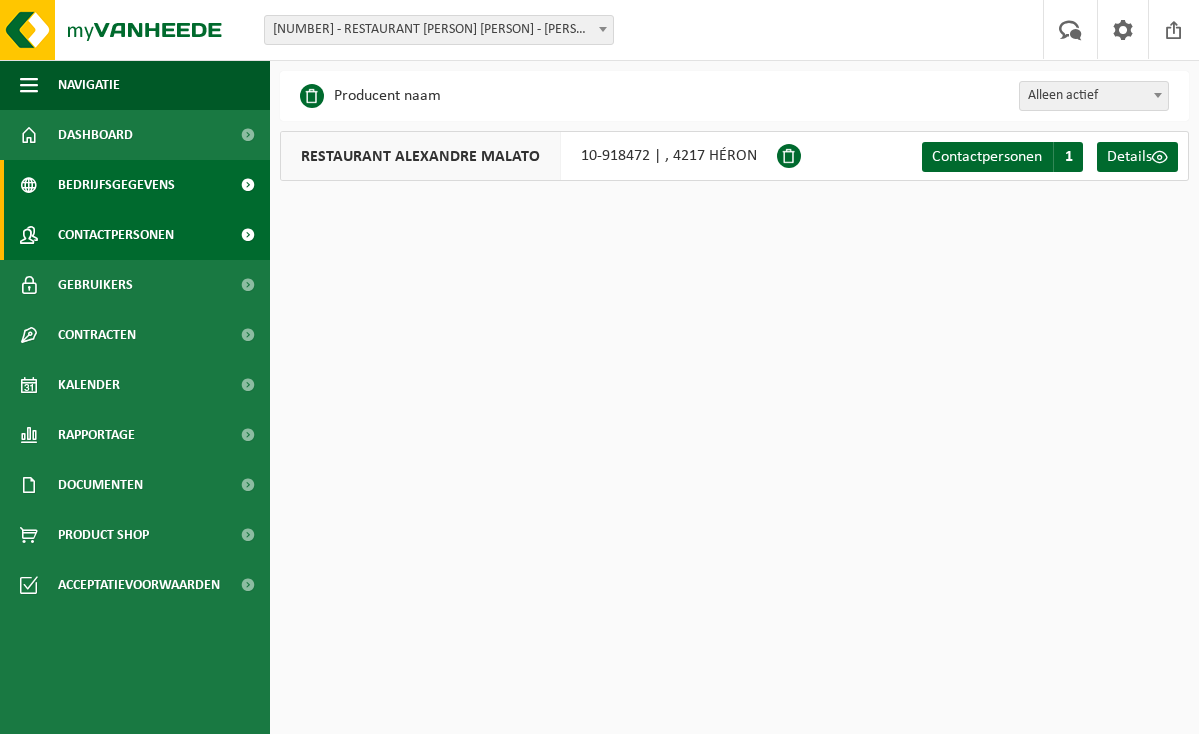click on "Contactpersonen" at bounding box center (135, 235) 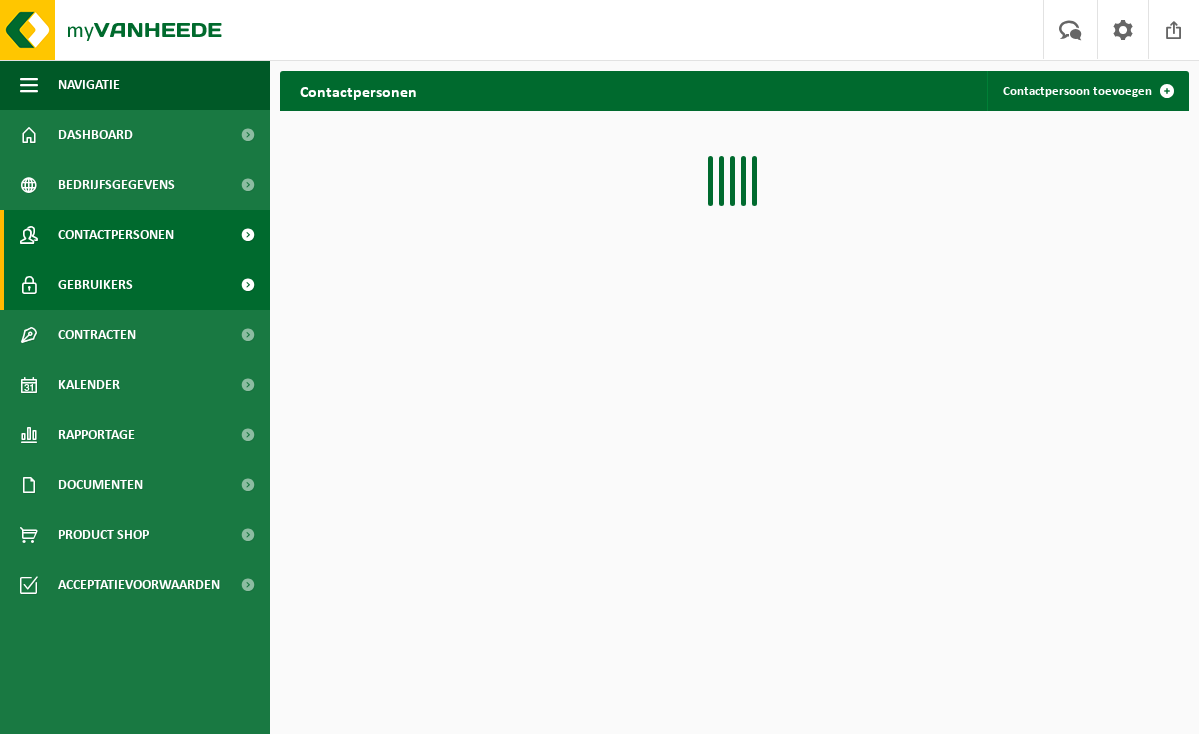 scroll, scrollTop: 0, scrollLeft: 0, axis: both 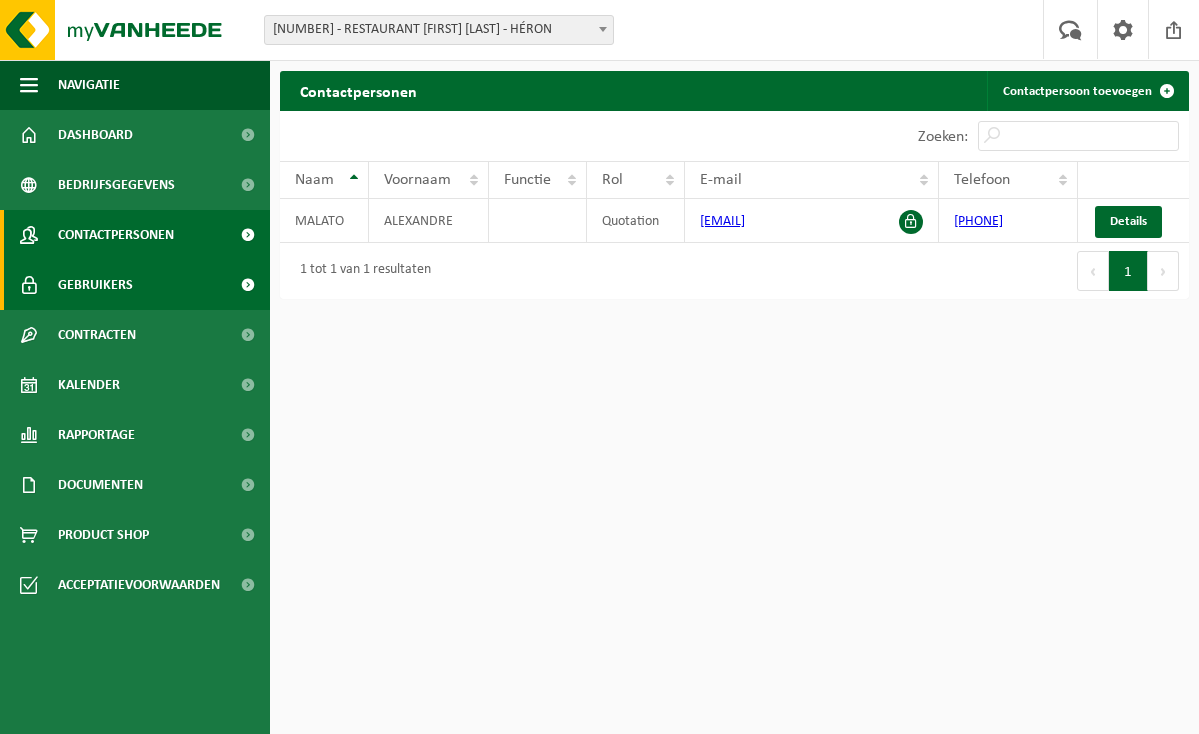 click on "Gebruikers" at bounding box center [135, 285] 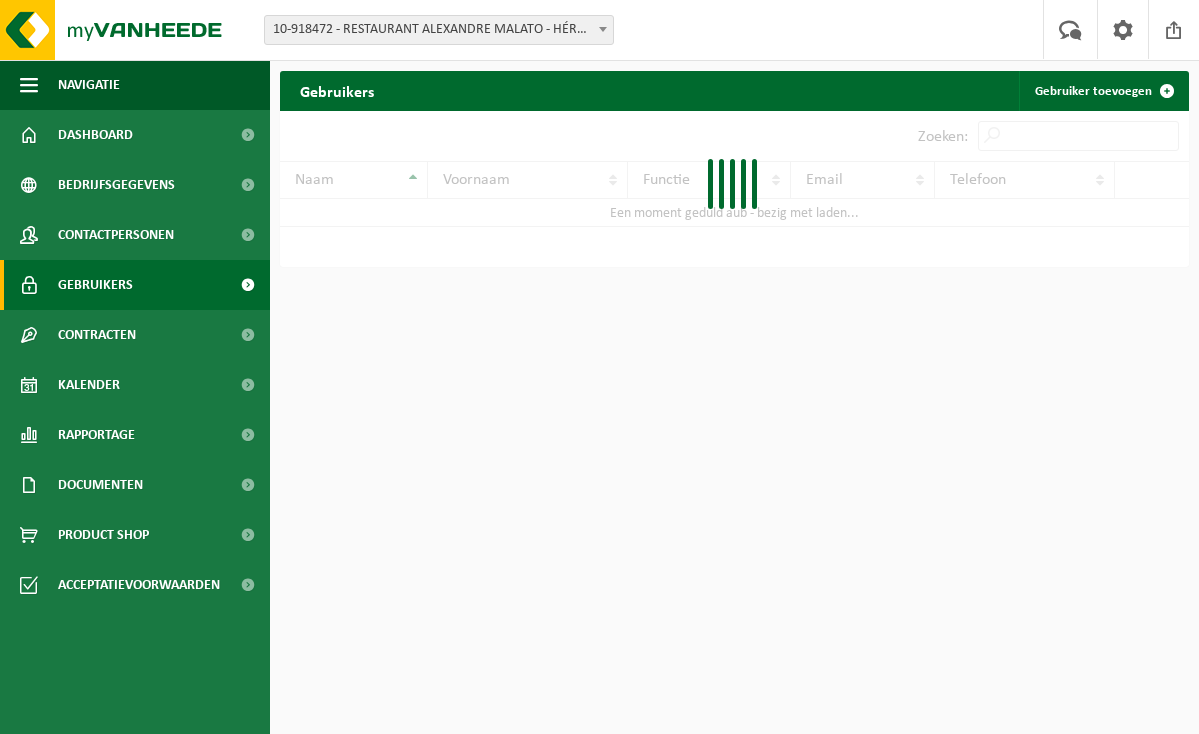 scroll, scrollTop: 0, scrollLeft: 0, axis: both 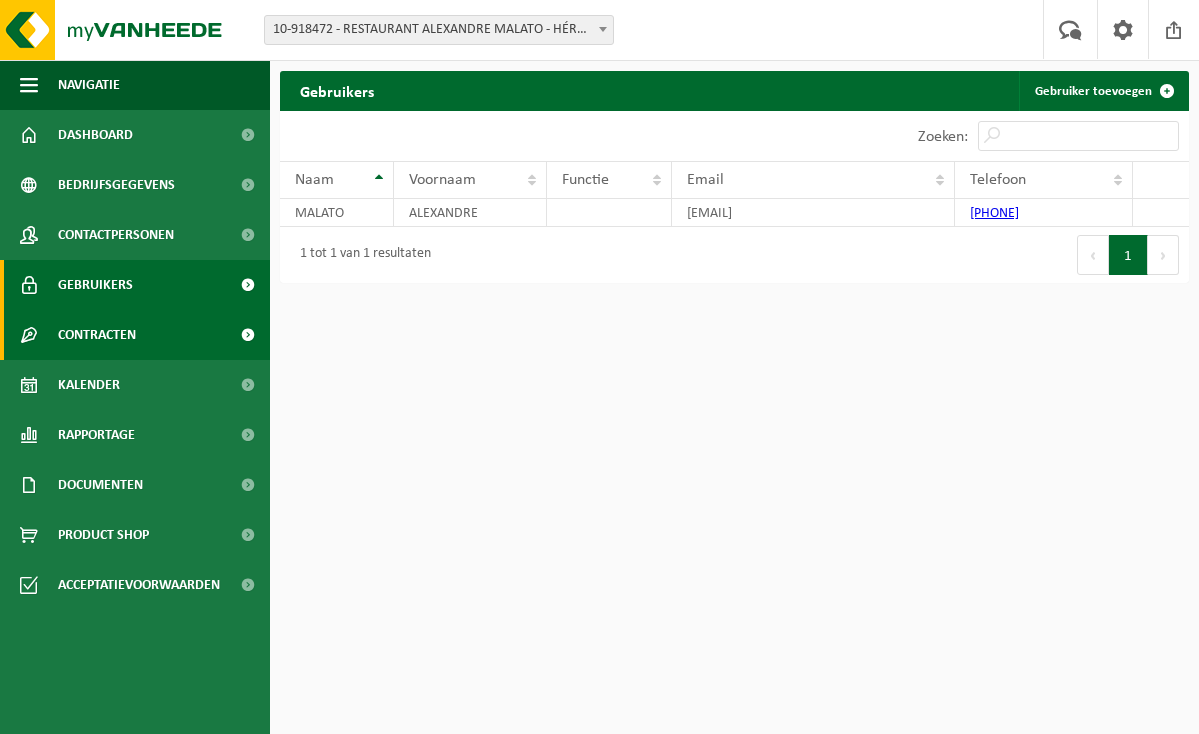 click on "Contracten" at bounding box center (135, 335) 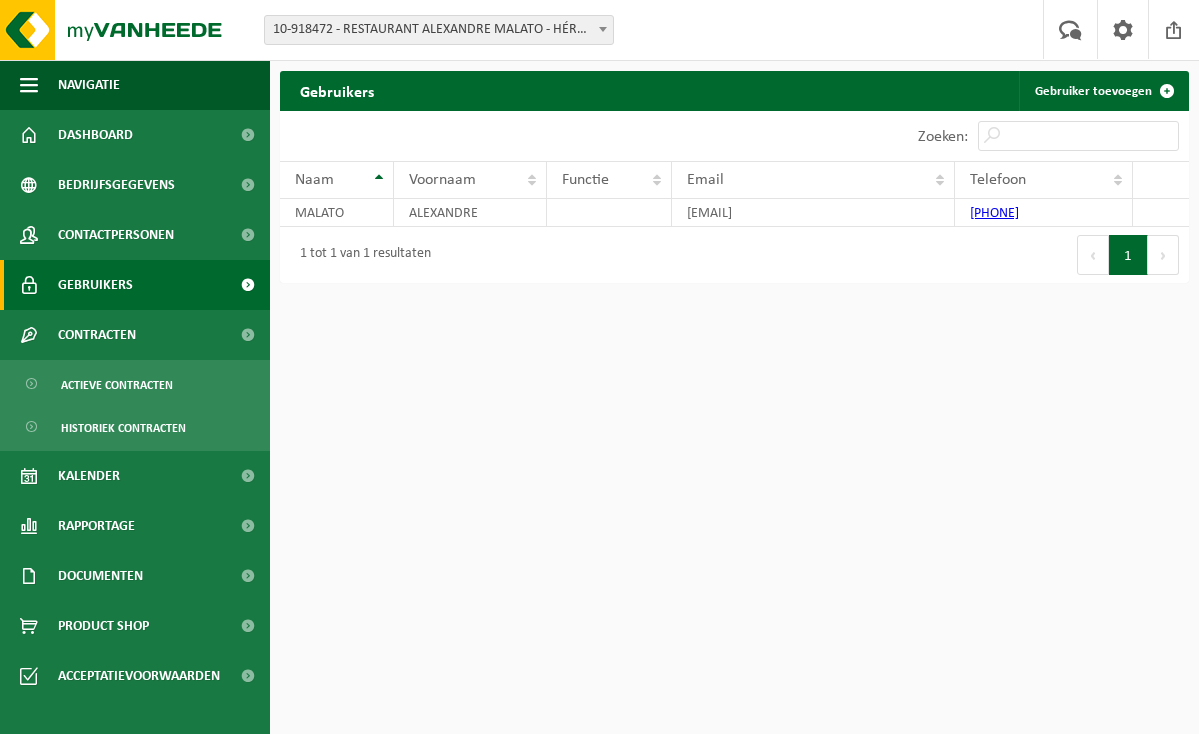 click on "Vestiging:       10-918476 - RESTAURANT MALATO - HÉRON 10-918472 - RESTAURANT ALEXANDRE MALATO - HÉRON   10-918472 - RESTAURANT ALEXANDRE MALATO - HÉRON          Welkom  ALEXANDRE MALATO         Uw feedback               Afmelden                     Navigatie                 Uw feedback               Afmelden                 Dashboard               Bedrijfsgegevens               Contactpersonen               Gebruikers               Contracten               Actieve contracten             Historiek contracten                 Kalender               Rapportage               In grafiekvorm             In lijstvorm                 Documenten               Facturen             Documenten                 Product Shop               Acceptatievoorwaarden                                       Gebruikers      Gebruiker toevoegen                           Even geduld.  Door de grote hoeveelheid gegevens duurt het laden even.      10 25 50 100 10  resultaten weergeven Zoeken:     Naam Voornaam Email" at bounding box center (599, 367) 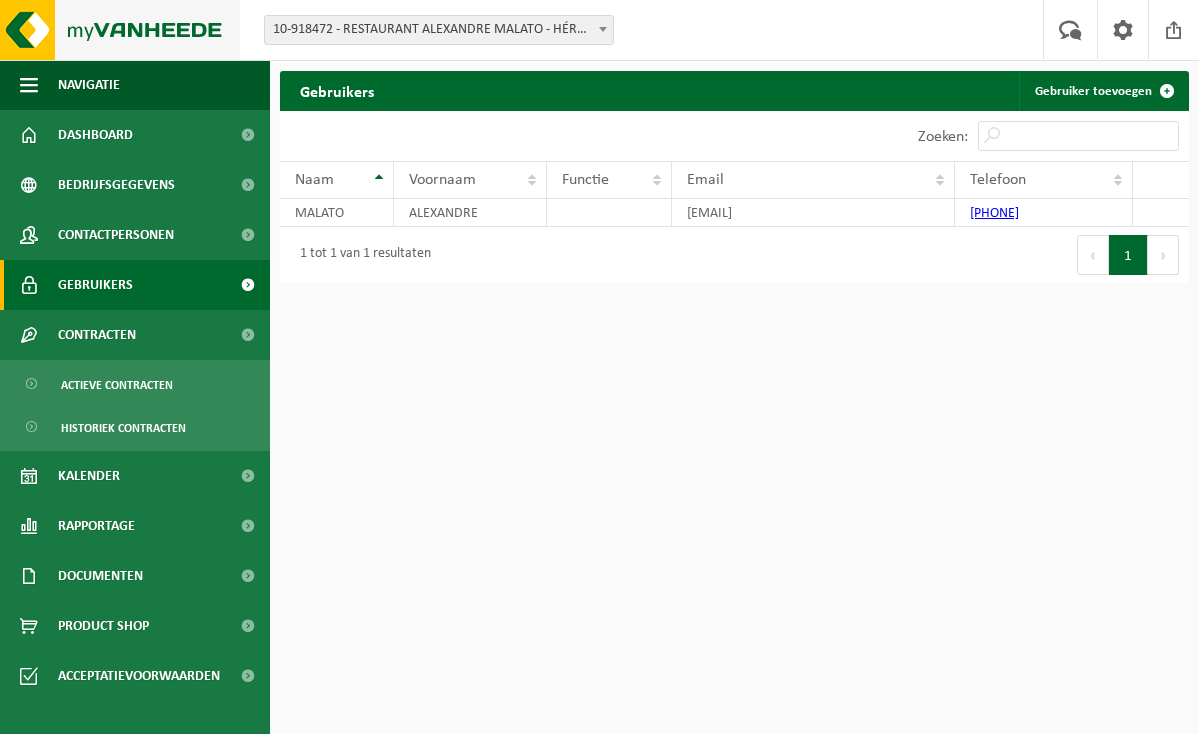 click at bounding box center [120, 30] 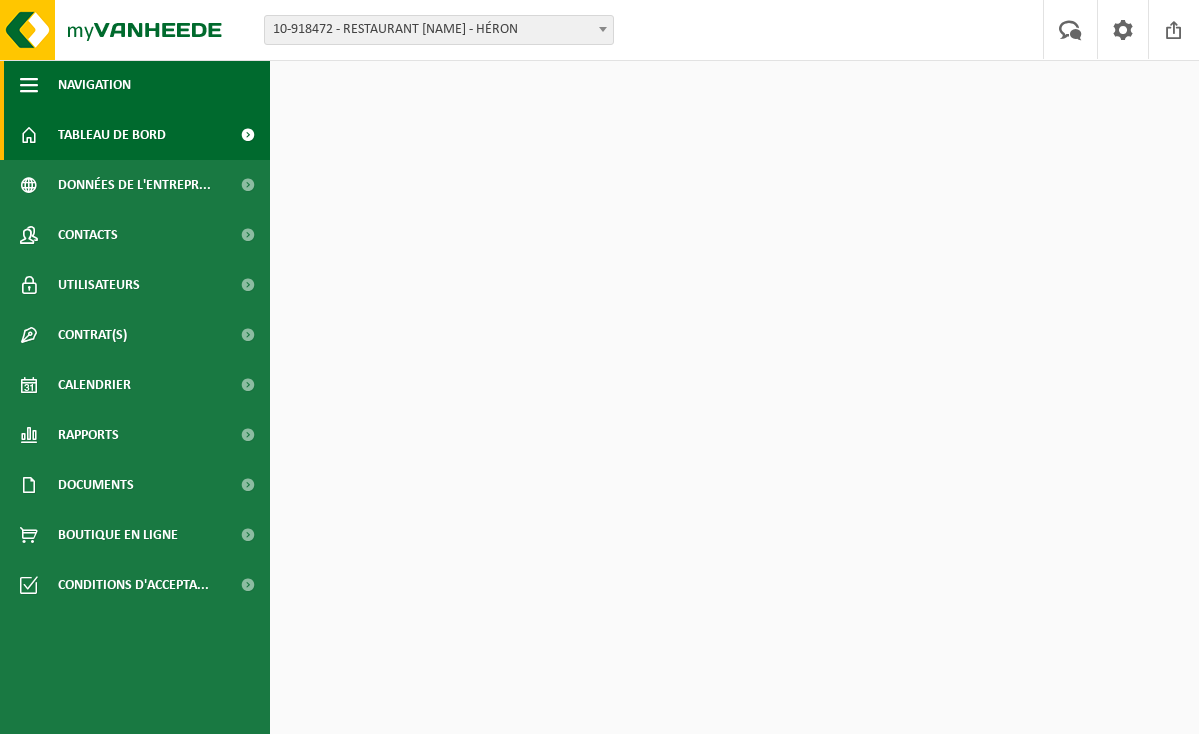 scroll, scrollTop: 0, scrollLeft: 0, axis: both 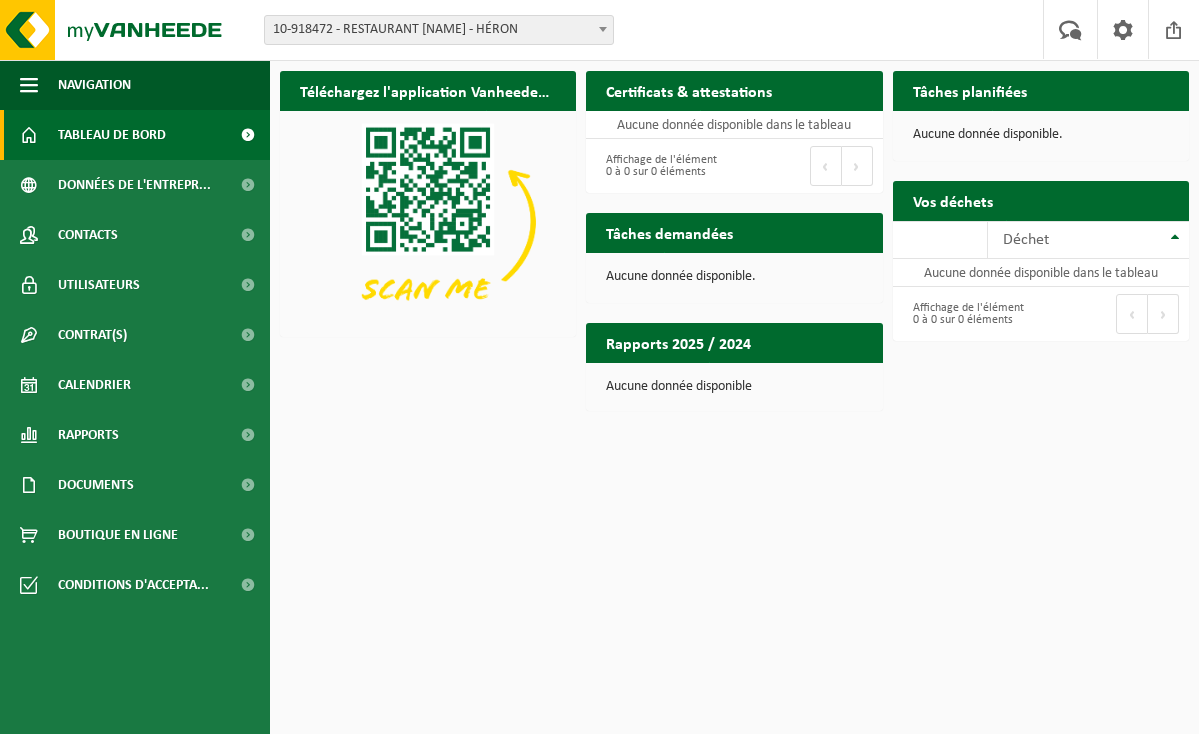 click on "Site:       10-918476 - RESTAURANT MALATO - HÉRON 10-918472 - RESTAURANT ALEXANDRE MALATO - HÉRON   10-918472 - RESTAURANT ALEXANDRE MALATO - HÉRON          Bienvenue  ALEXANDRE MALATO         Votre feedback               Clôturer                     Navigation                 Votre feedback               Clôturer                 Tableau de bord               Données de l'entrepr...               Contacts               Utilisateurs               Contrat(s)               Contrat(s) actif(s)             Contrat(s) historique(s)                 Calendrier               Rapports               Sous forme de graphique             Sous forme de liste                 Documents               Factures             Documents                 Boutique en ligne               Conditions d'accepta...                                         Téléchargez l'application Vanheede+ maintenant!       Cachez                           Certificats & attestations       Consulter vos certificats" at bounding box center [599, 367] 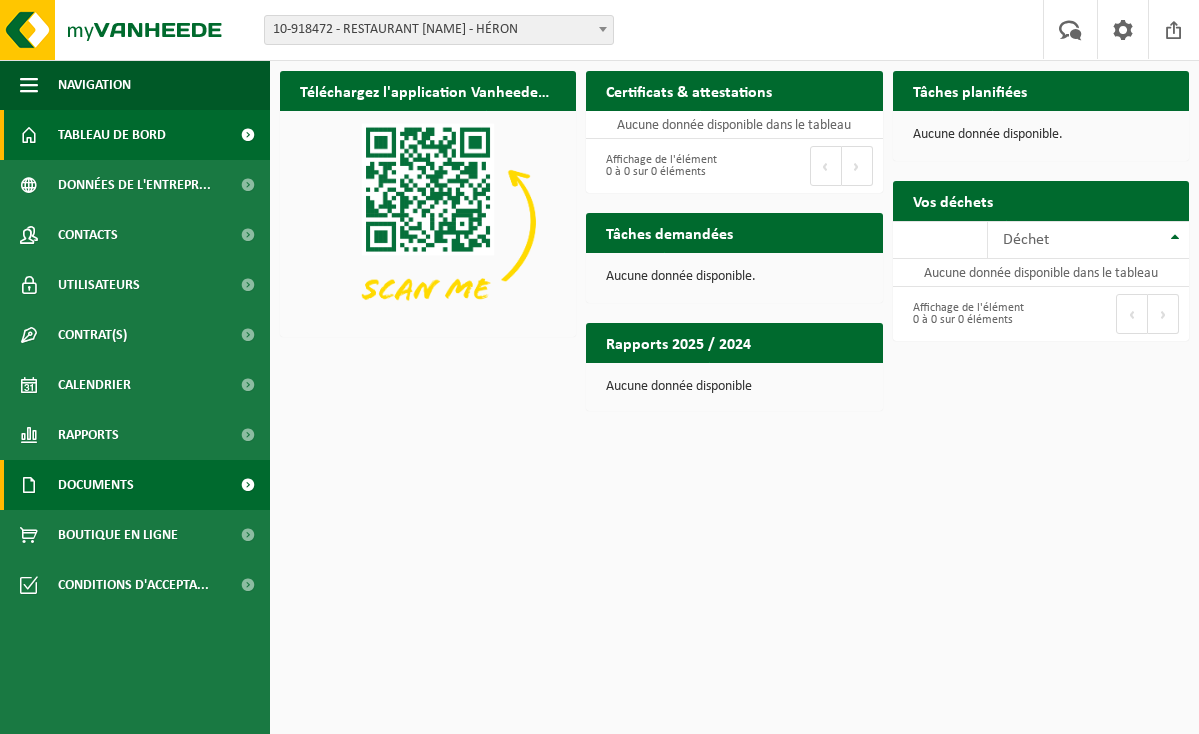 click on "Documents" at bounding box center [135, 485] 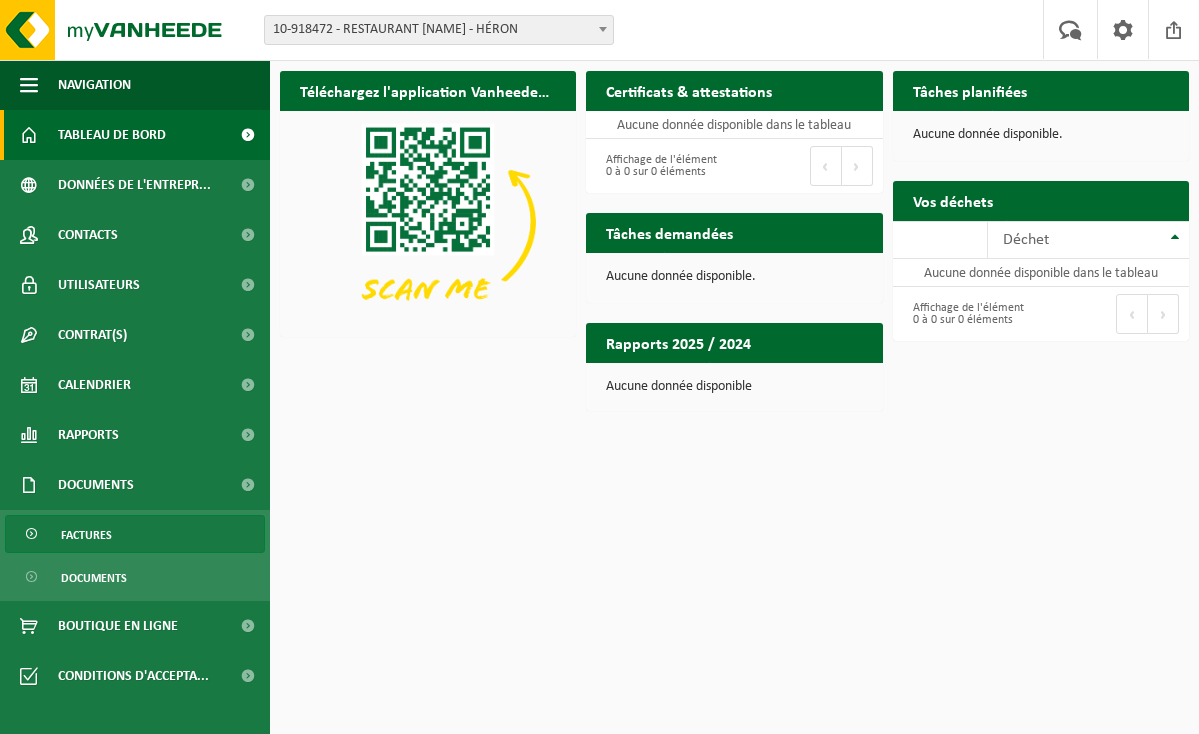 click on "Factures" at bounding box center (135, 534) 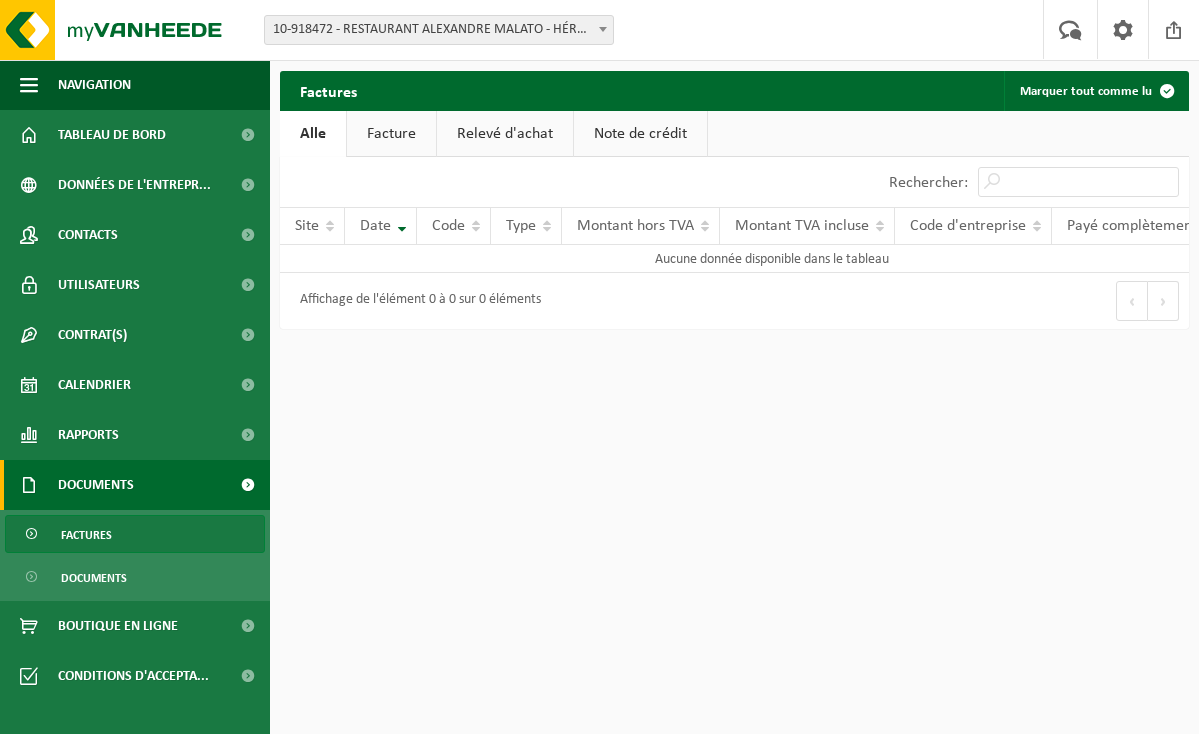 scroll, scrollTop: 0, scrollLeft: 0, axis: both 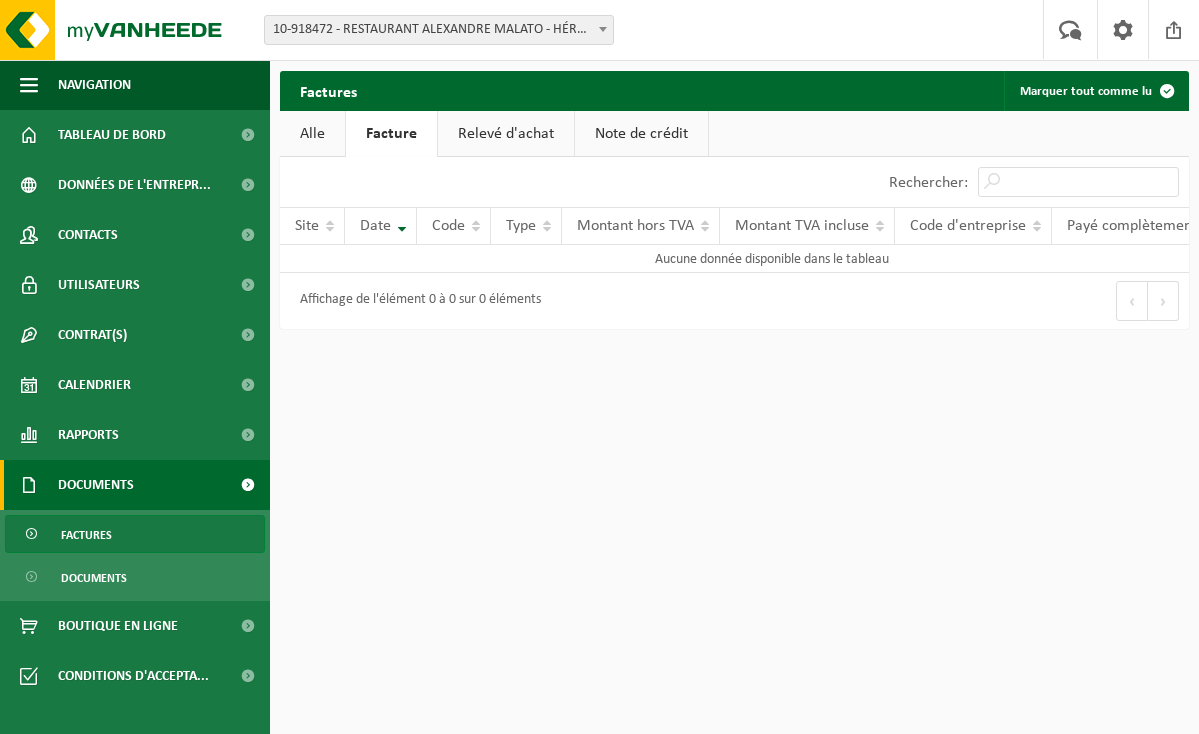 click on "10-918472 - RESTAURANT [NAME] - HÉRON" at bounding box center [439, 30] 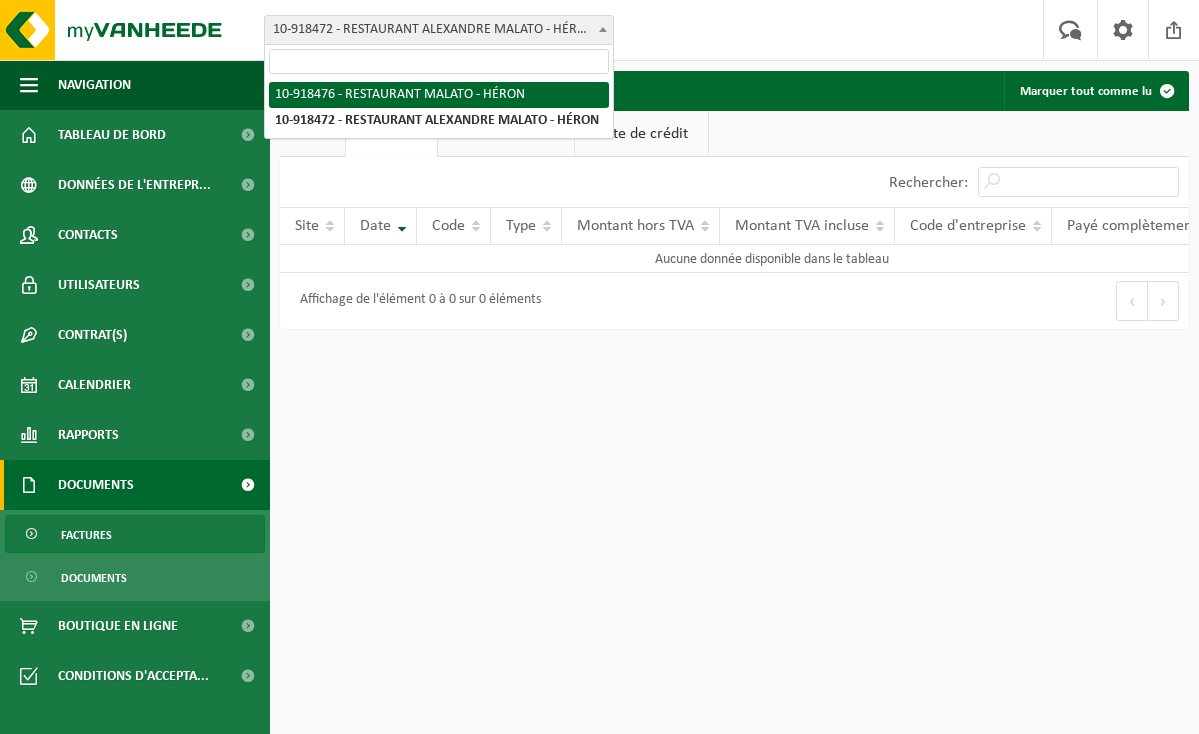 select on "128563" 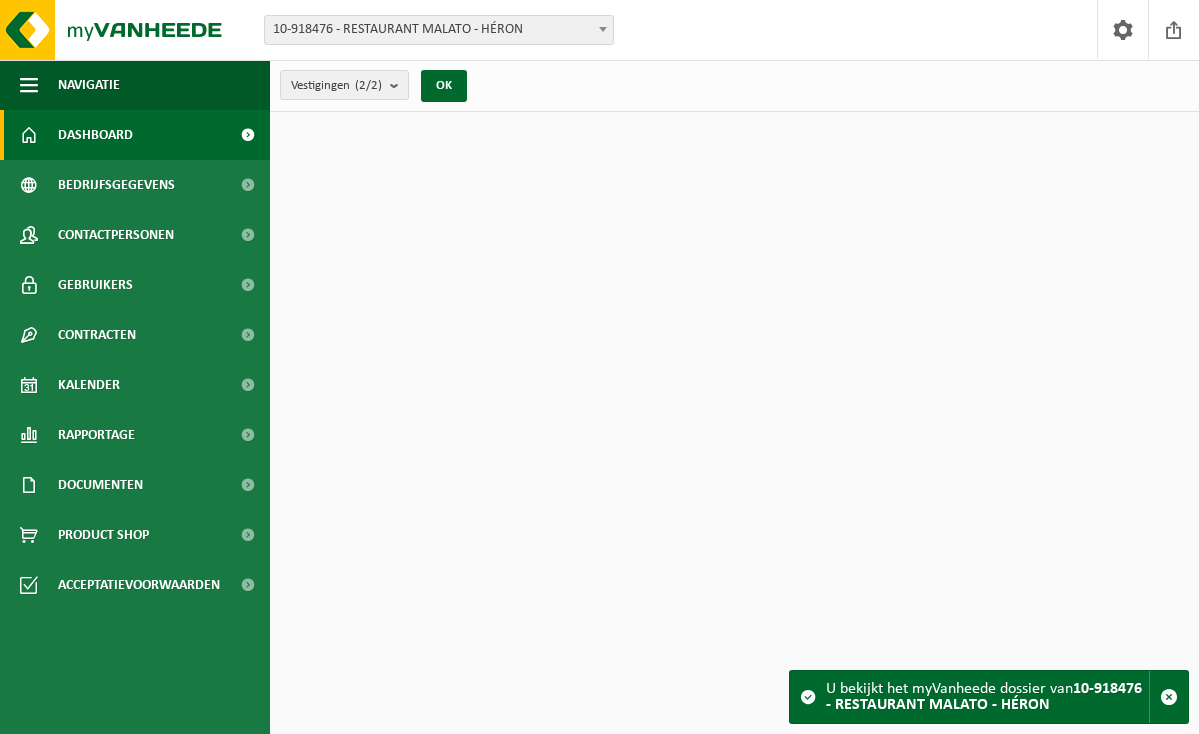 scroll, scrollTop: 0, scrollLeft: 0, axis: both 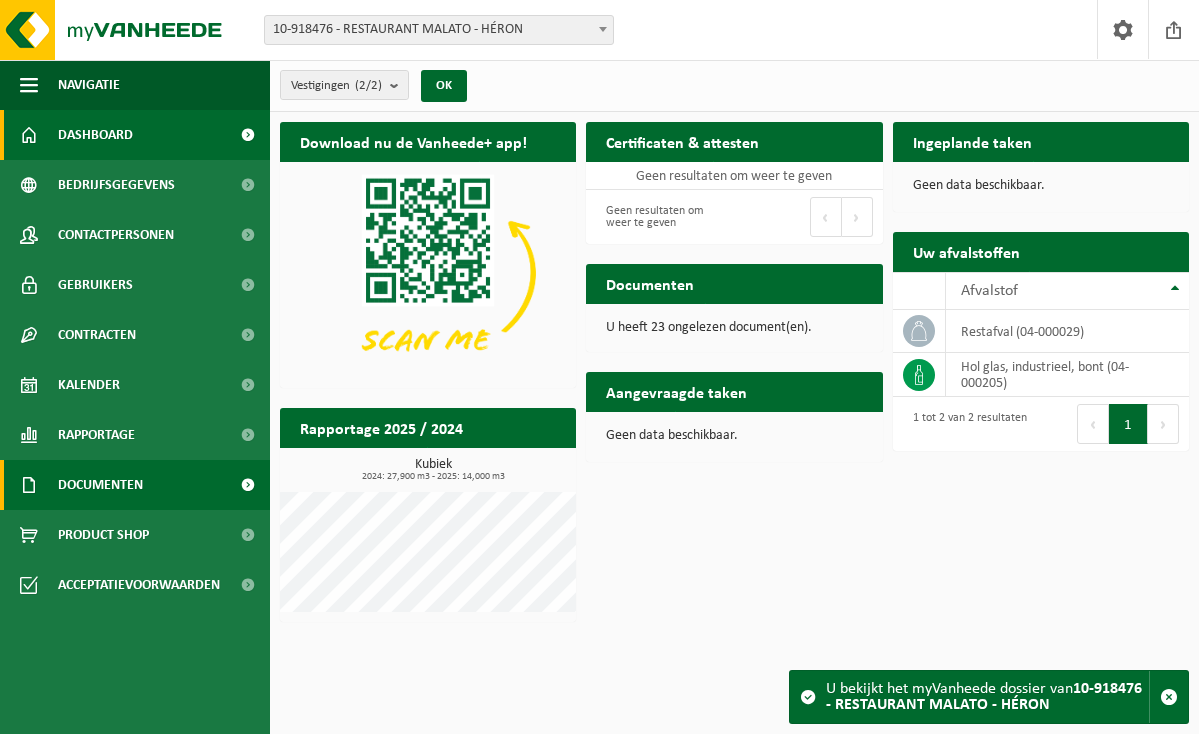 click on "Documenten" at bounding box center (100, 485) 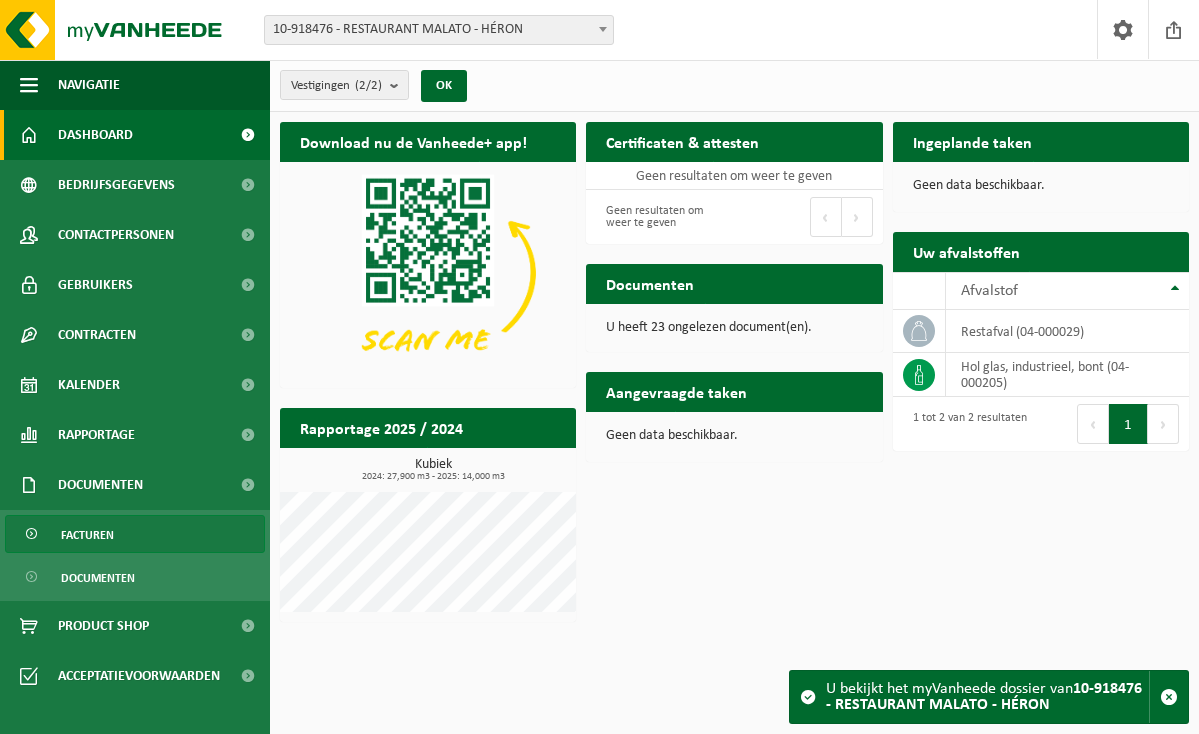 click on "Facturen" at bounding box center [87, 535] 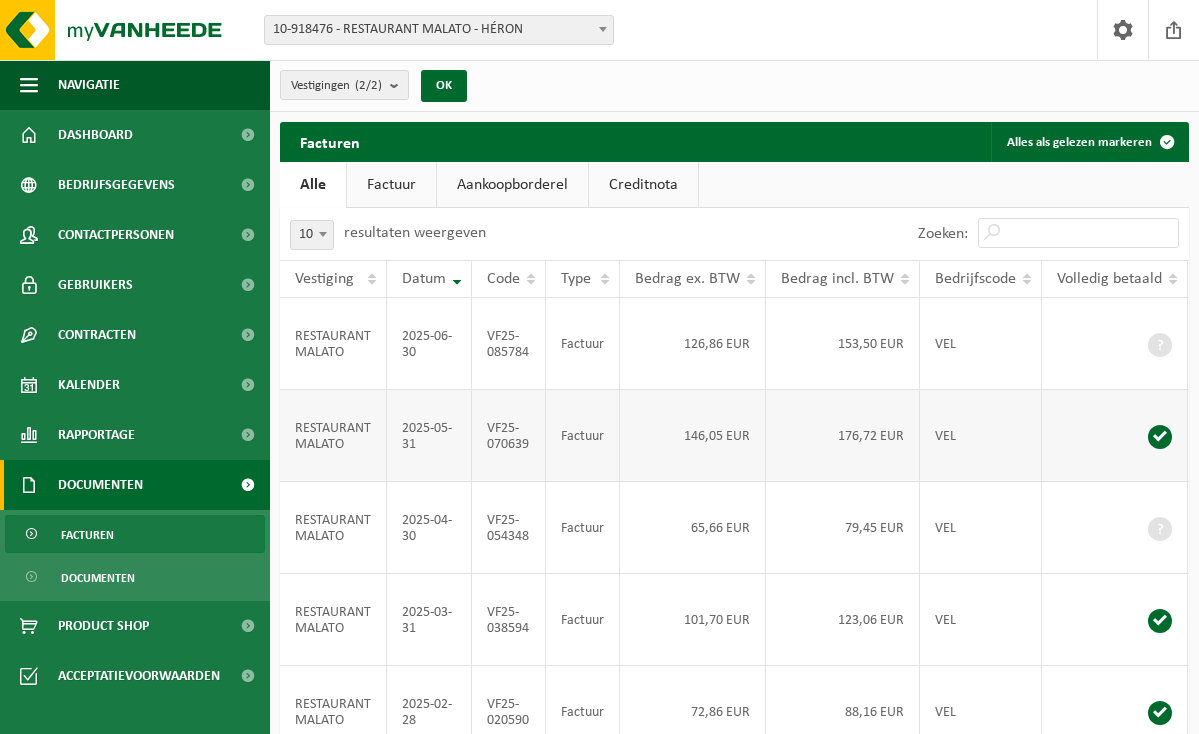 scroll, scrollTop: 0, scrollLeft: 0, axis: both 